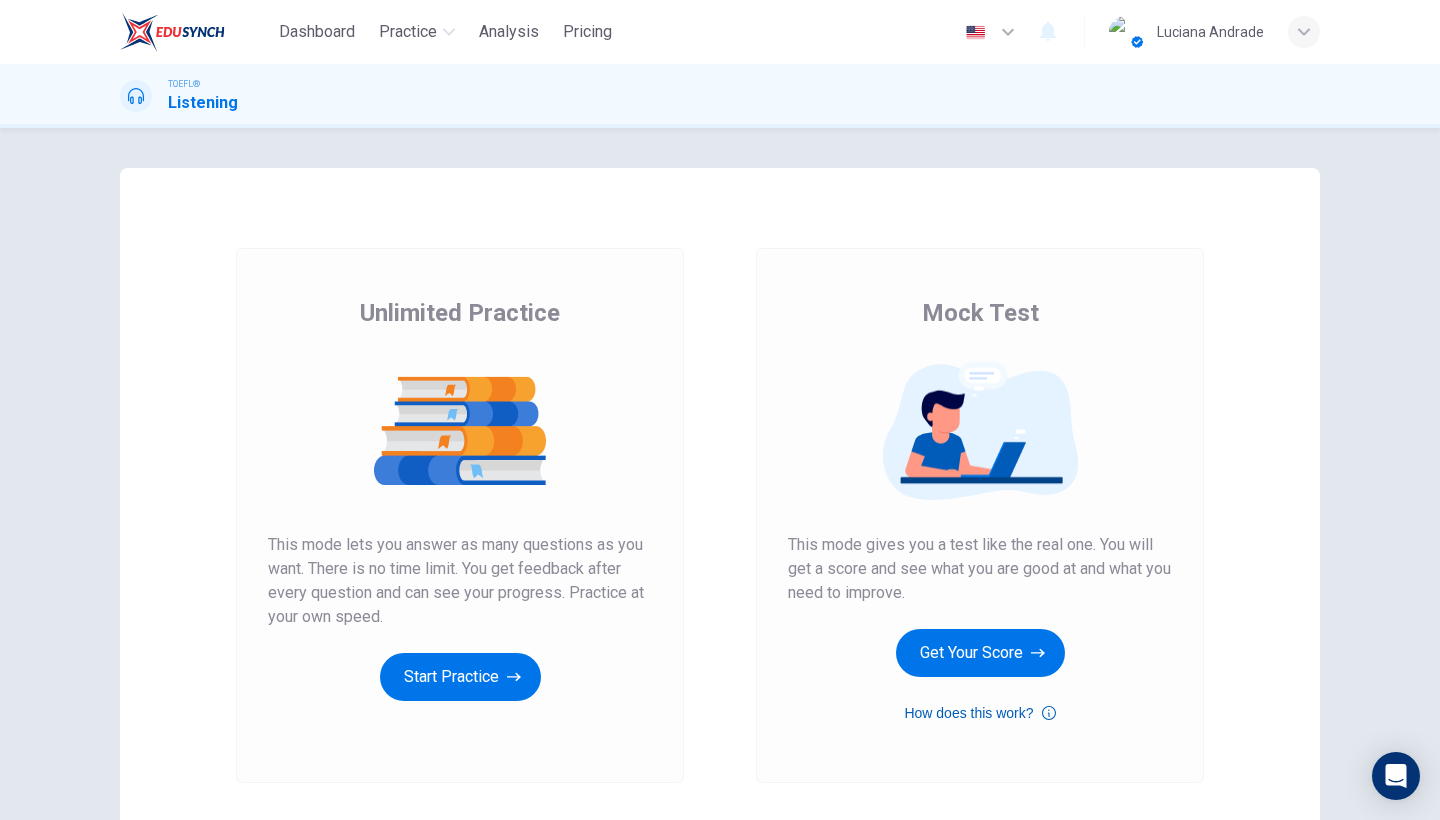 scroll, scrollTop: 0, scrollLeft: 0, axis: both 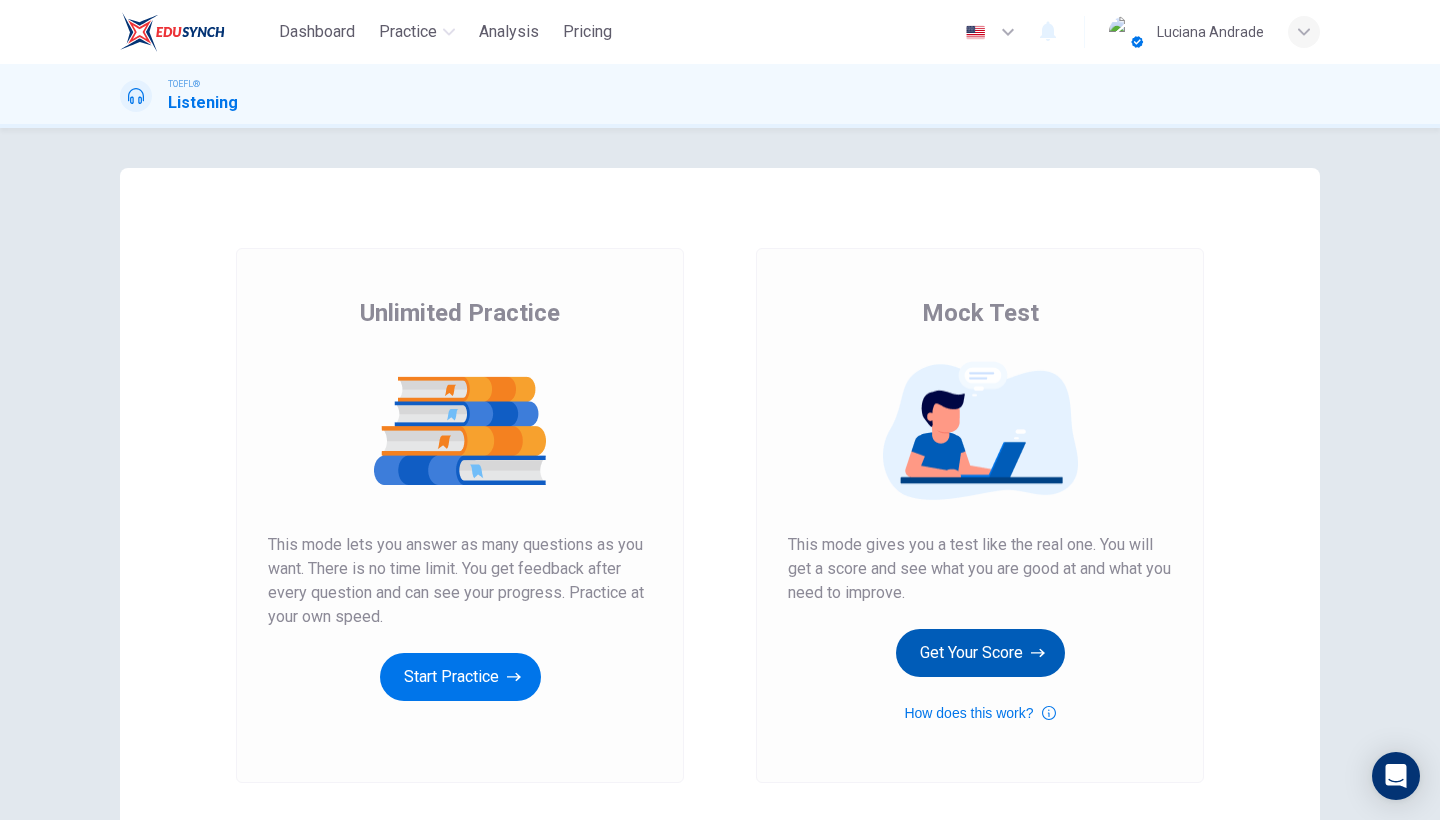 click on "Get Your Score" at bounding box center [460, 677] 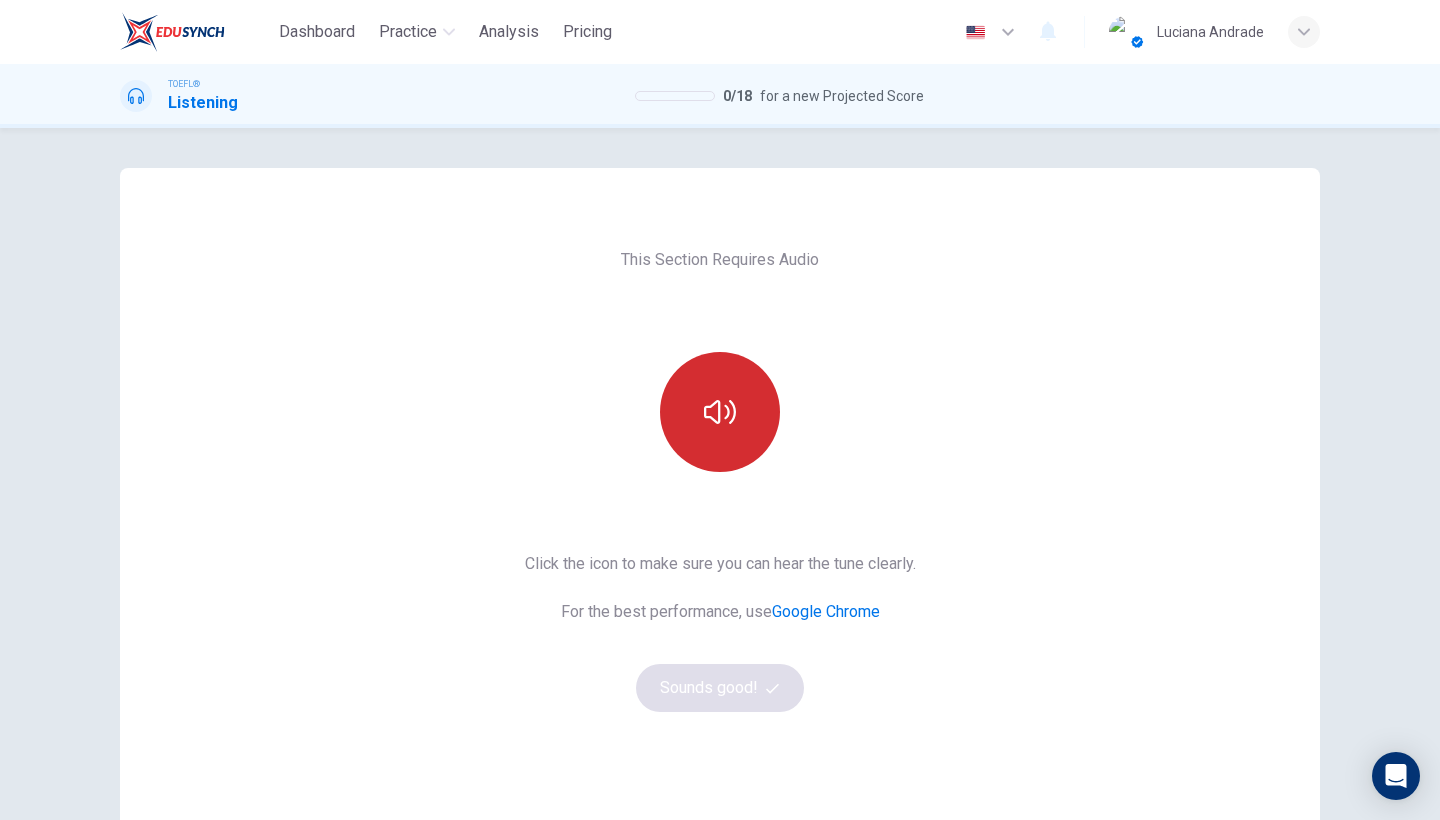 click at bounding box center (720, 412) 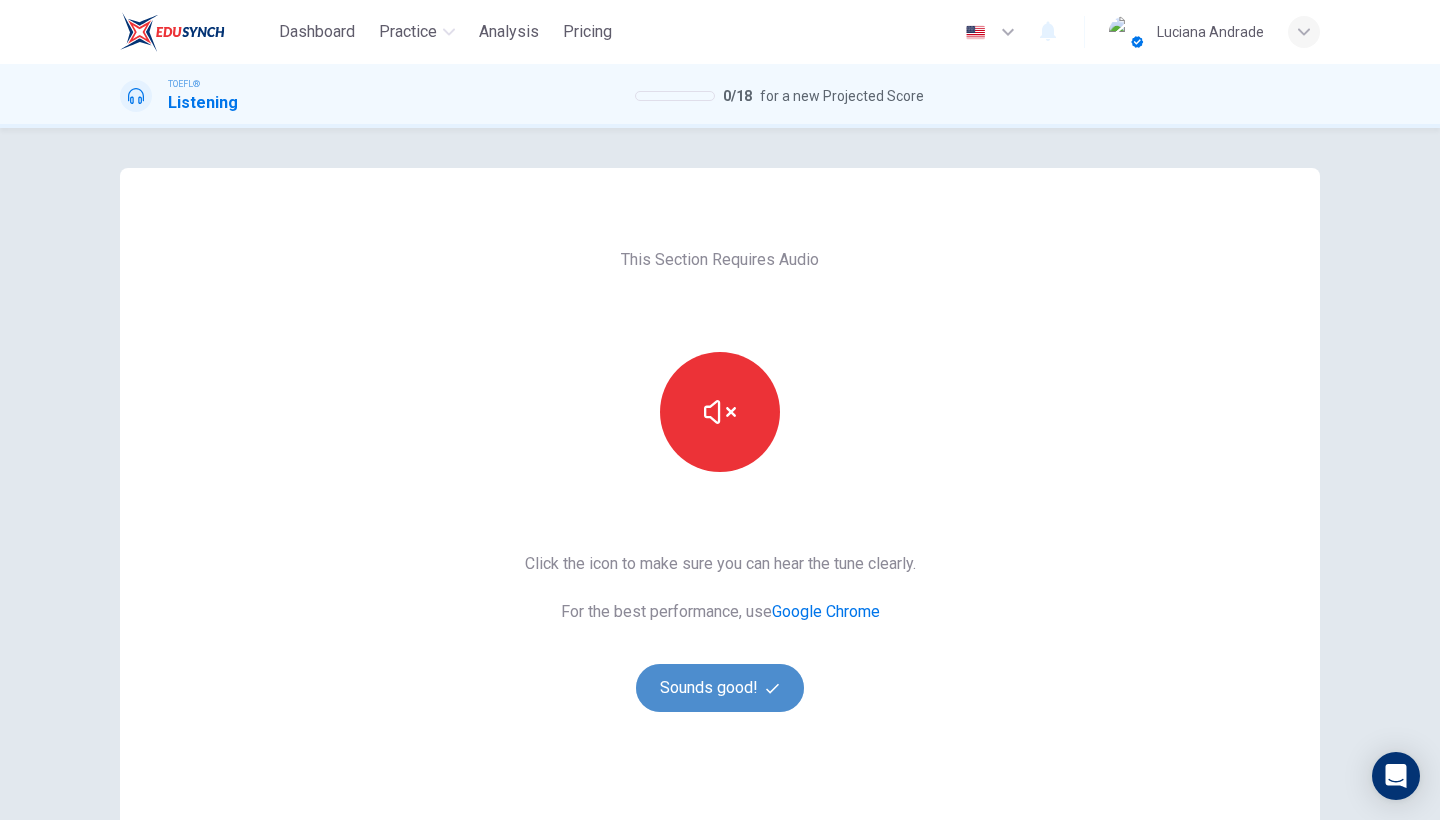 click on "Sounds good!" at bounding box center (720, 688) 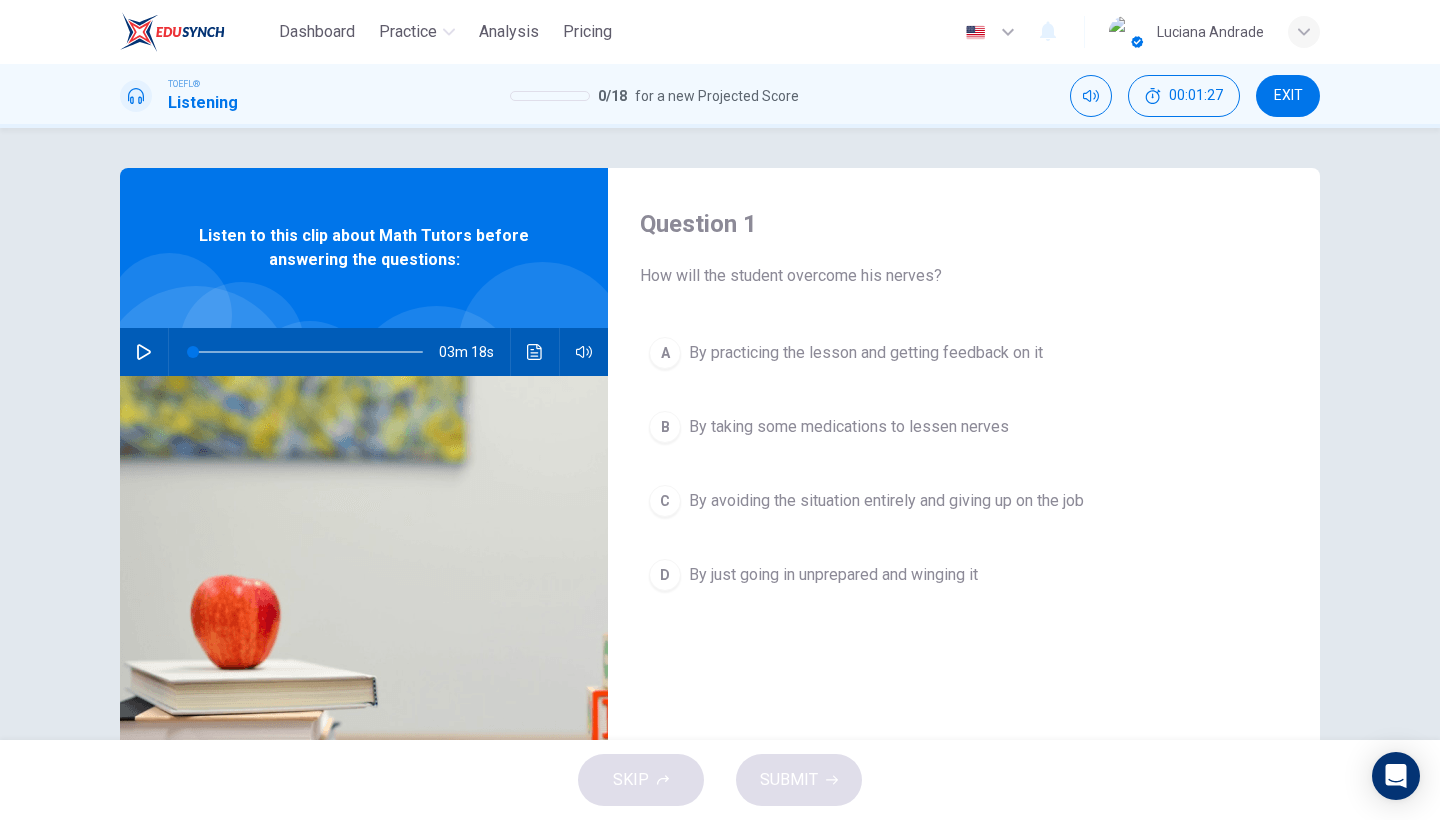 click at bounding box center [144, 352] 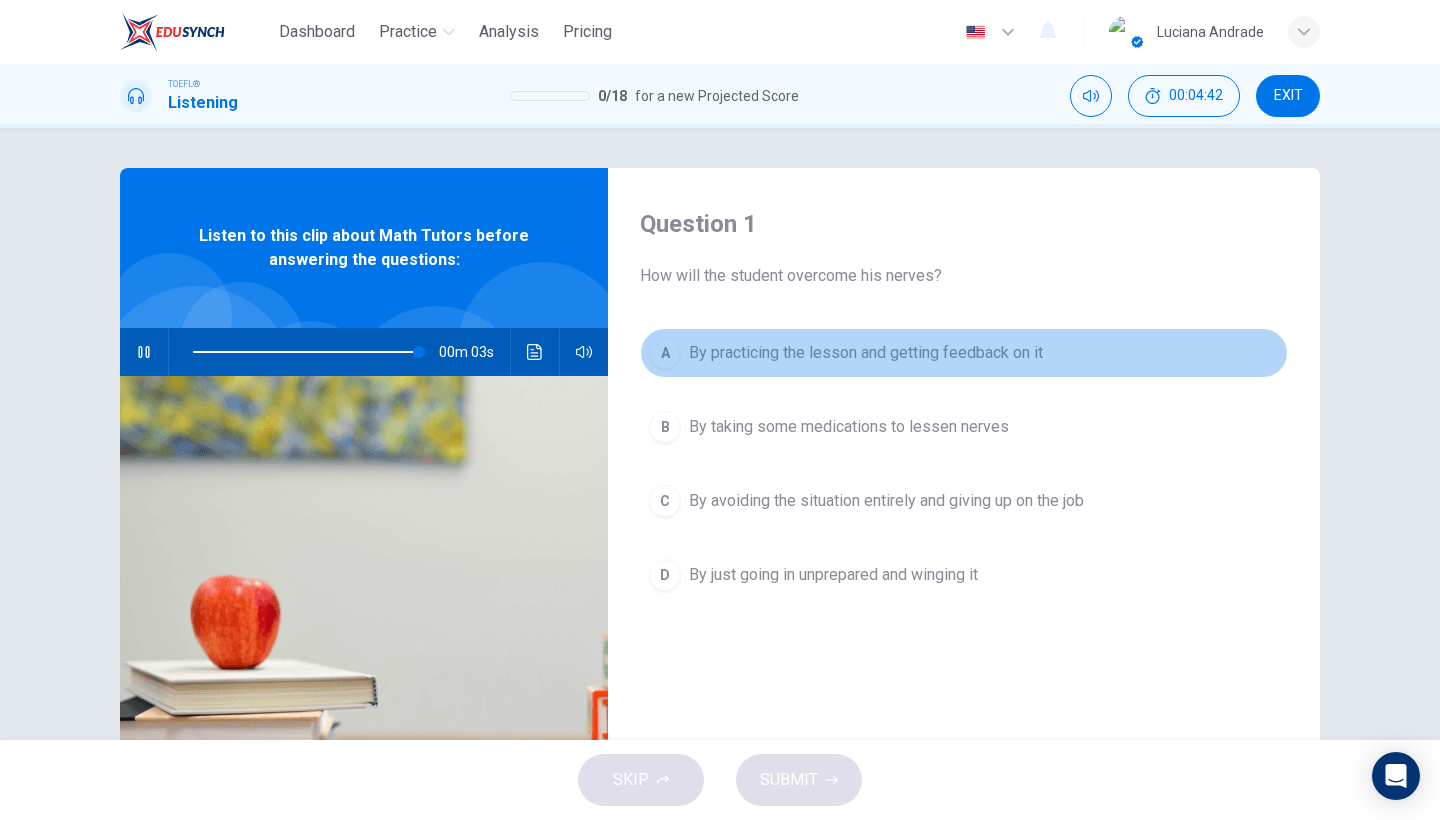 click on "By practicing the lesson and getting feedback on it" at bounding box center (866, 353) 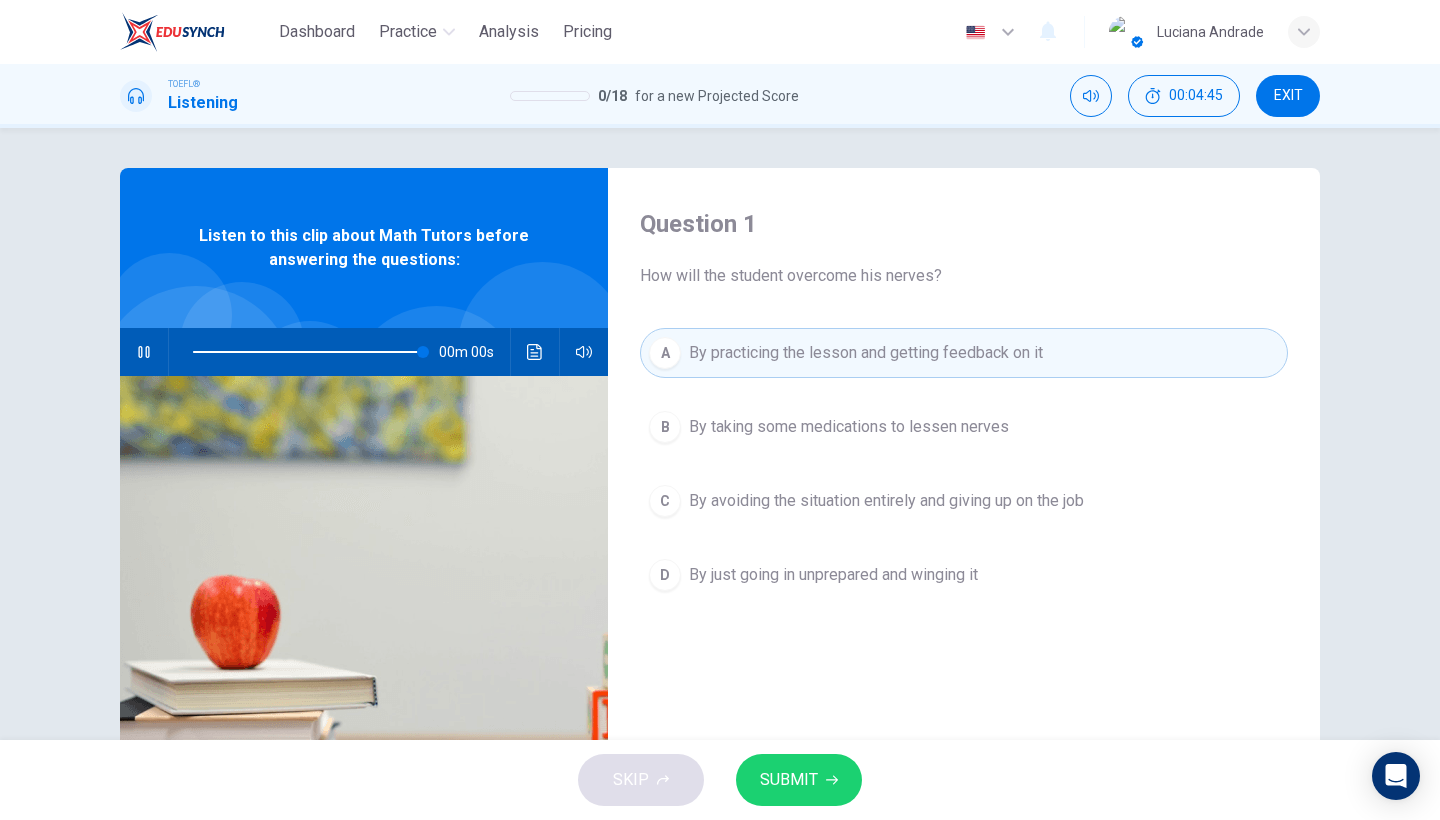 click on "SUBMIT" at bounding box center (799, 780) 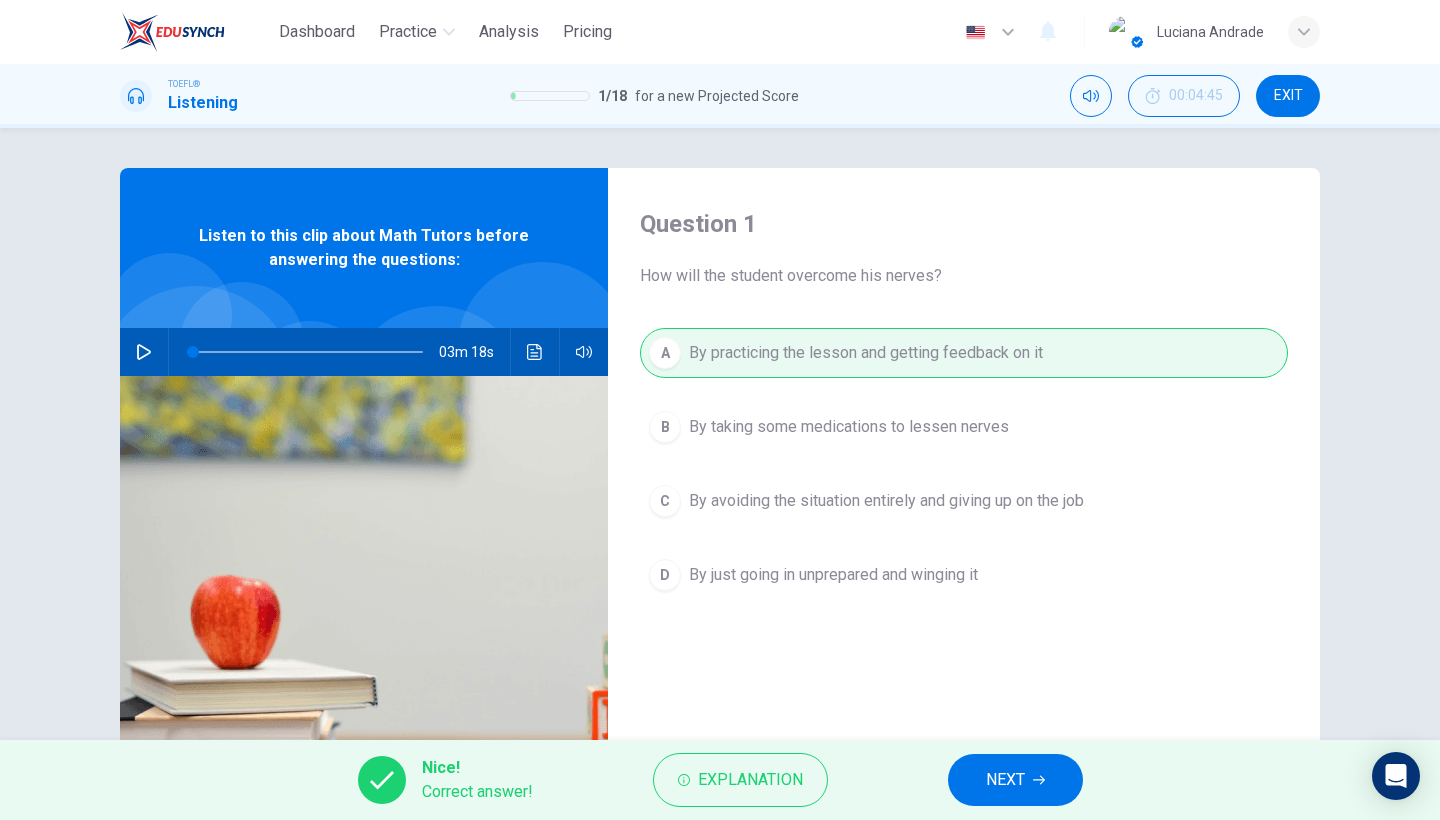 drag, startPoint x: 1024, startPoint y: 789, endPoint x: 985, endPoint y: 786, distance: 39.115215 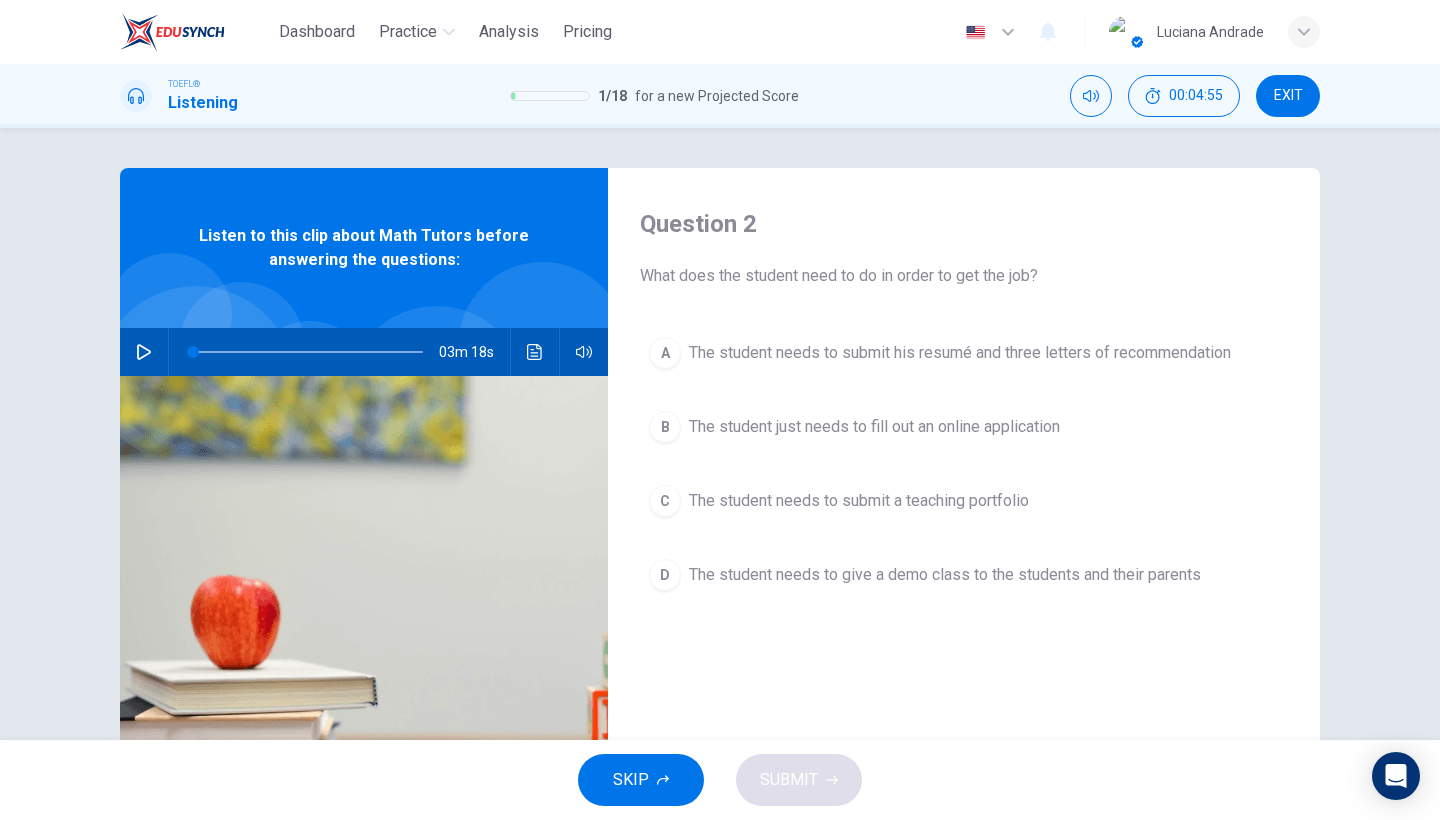 click on "The student needs to give a demo class to the students and their parents" at bounding box center [960, 353] 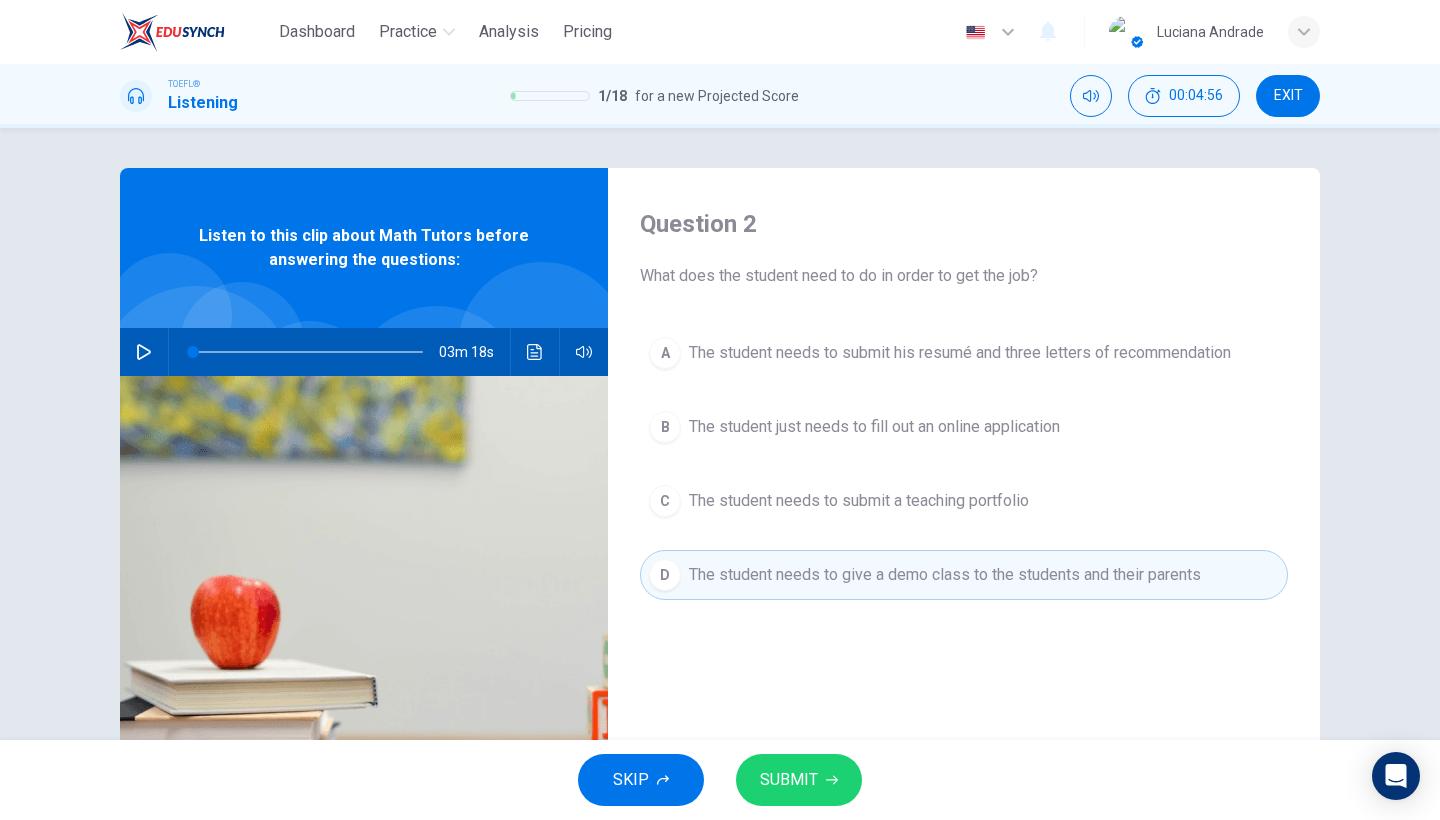 click on "SUBMIT" at bounding box center (789, 780) 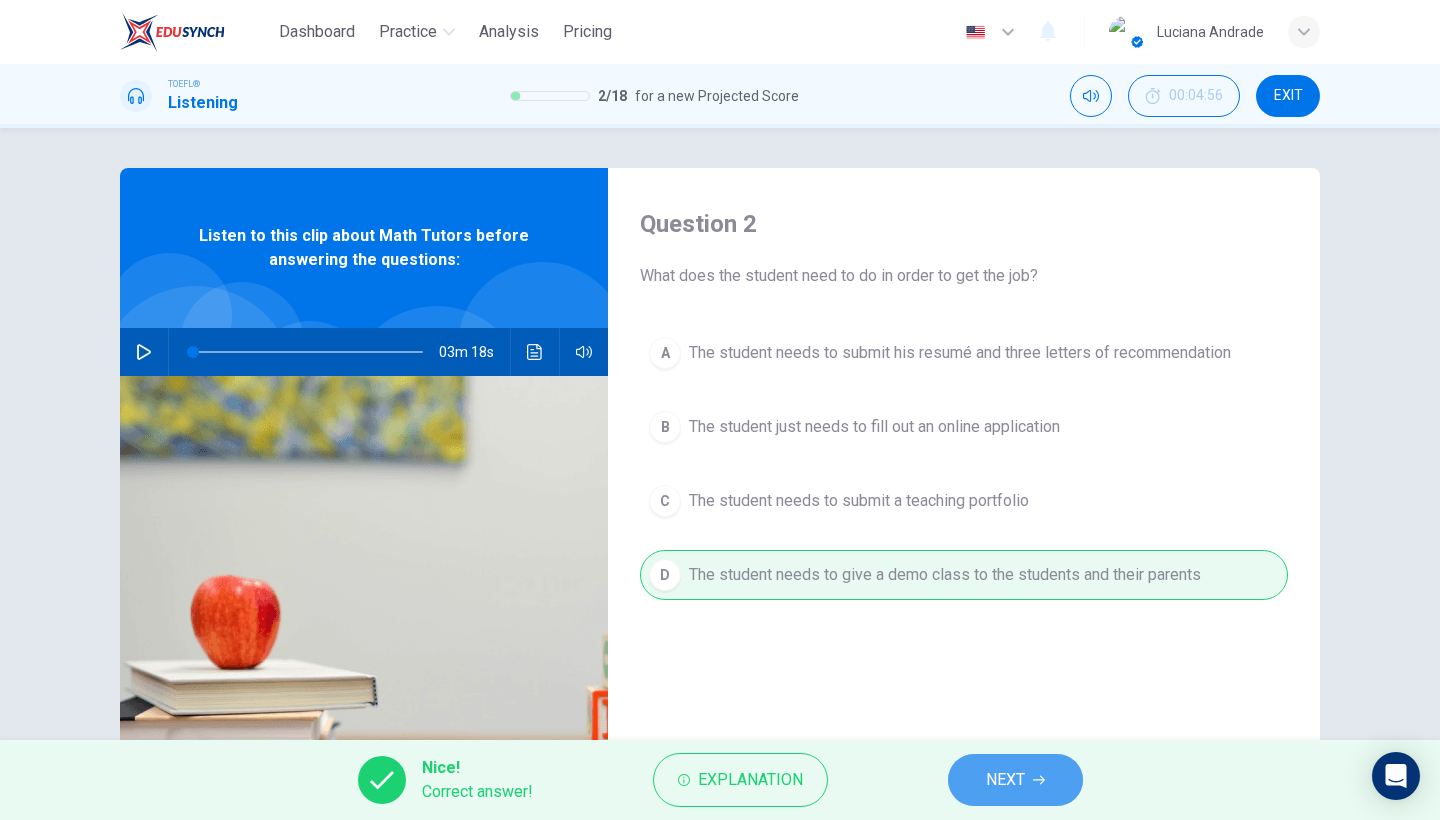 click on "NEXT" at bounding box center (1005, 780) 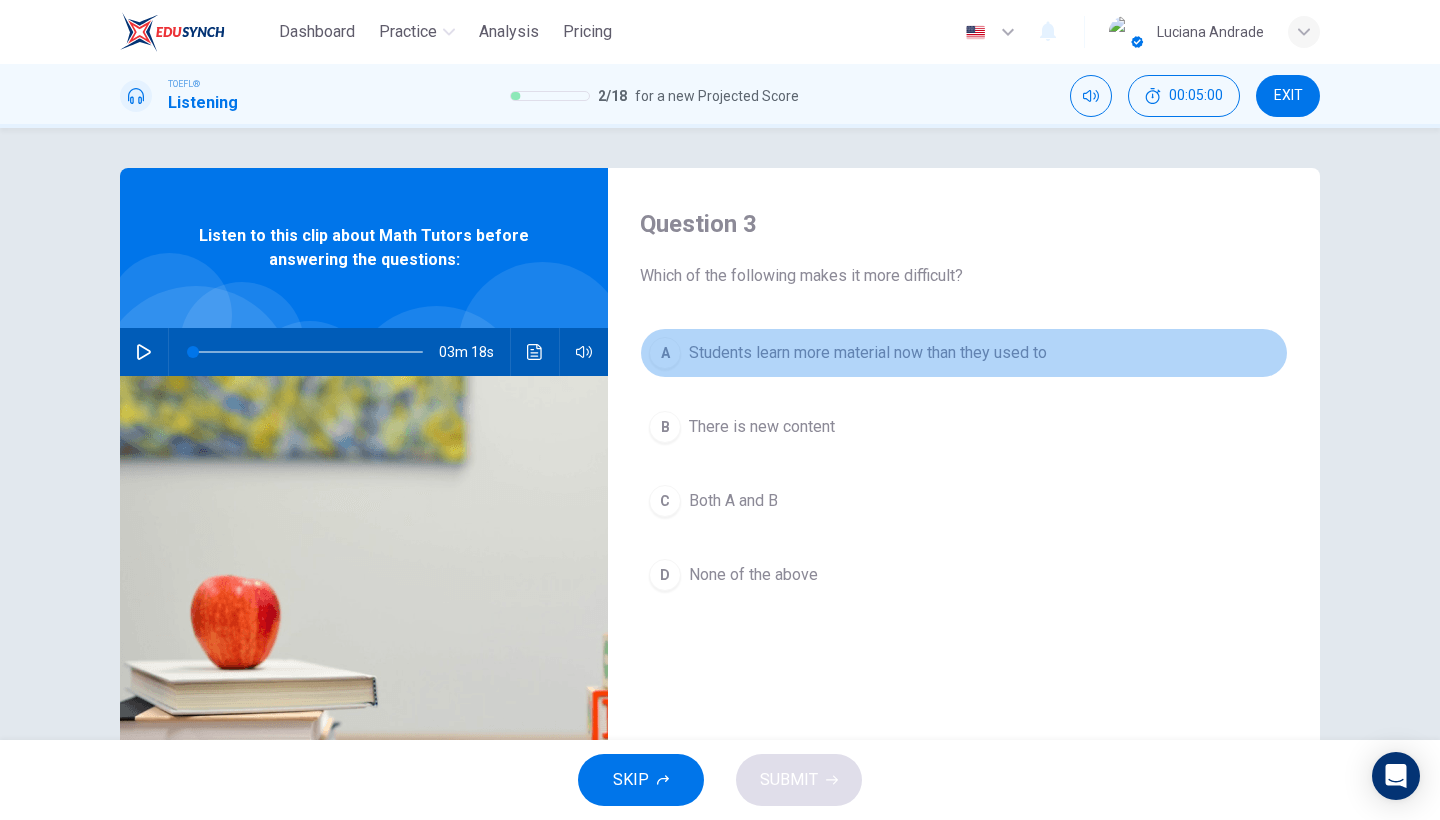 click on "Students learn more material now than they used to" at bounding box center [868, 353] 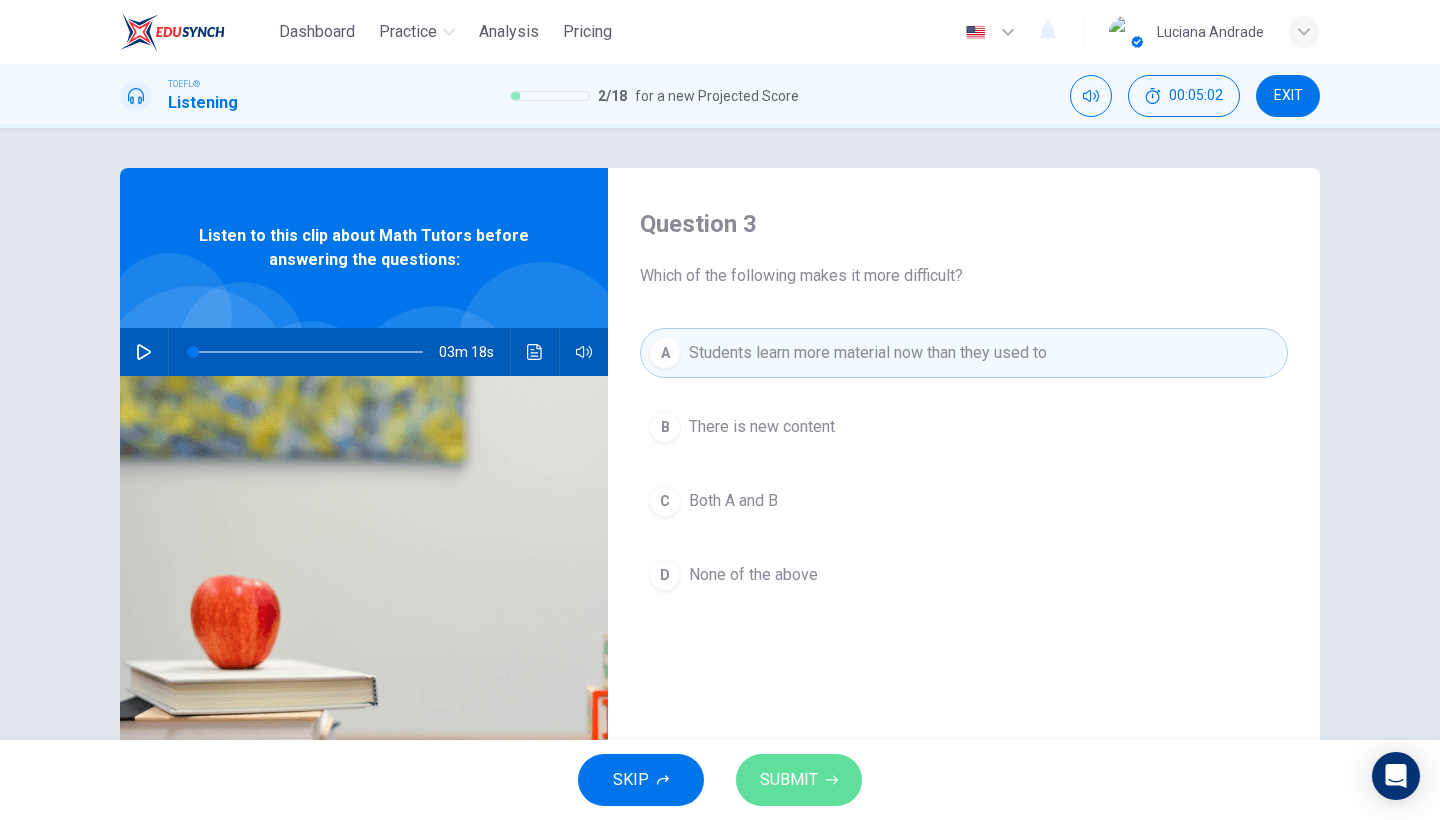 click on "SUBMIT" at bounding box center (789, 780) 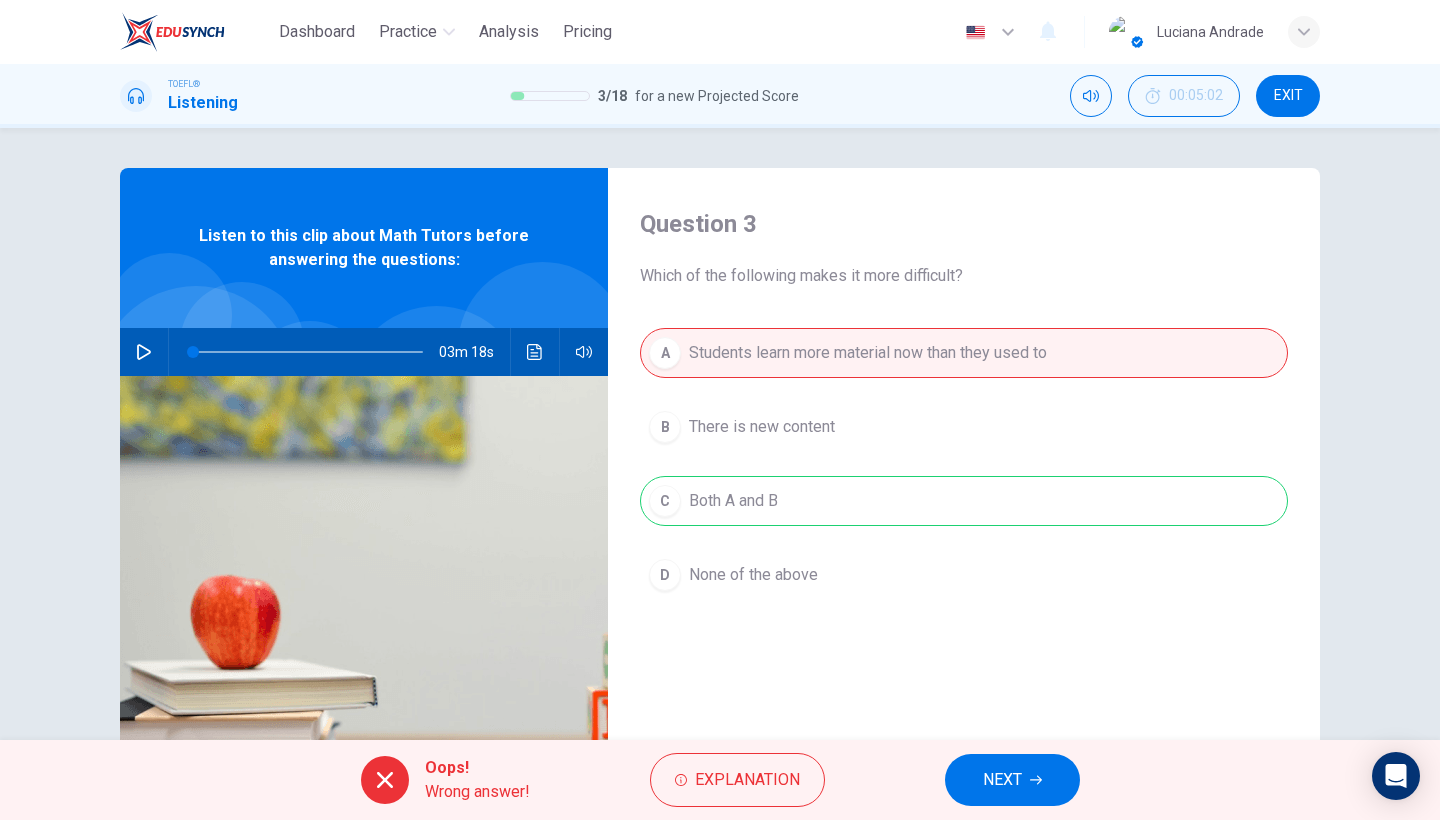 click on "NEXT" at bounding box center [1002, 780] 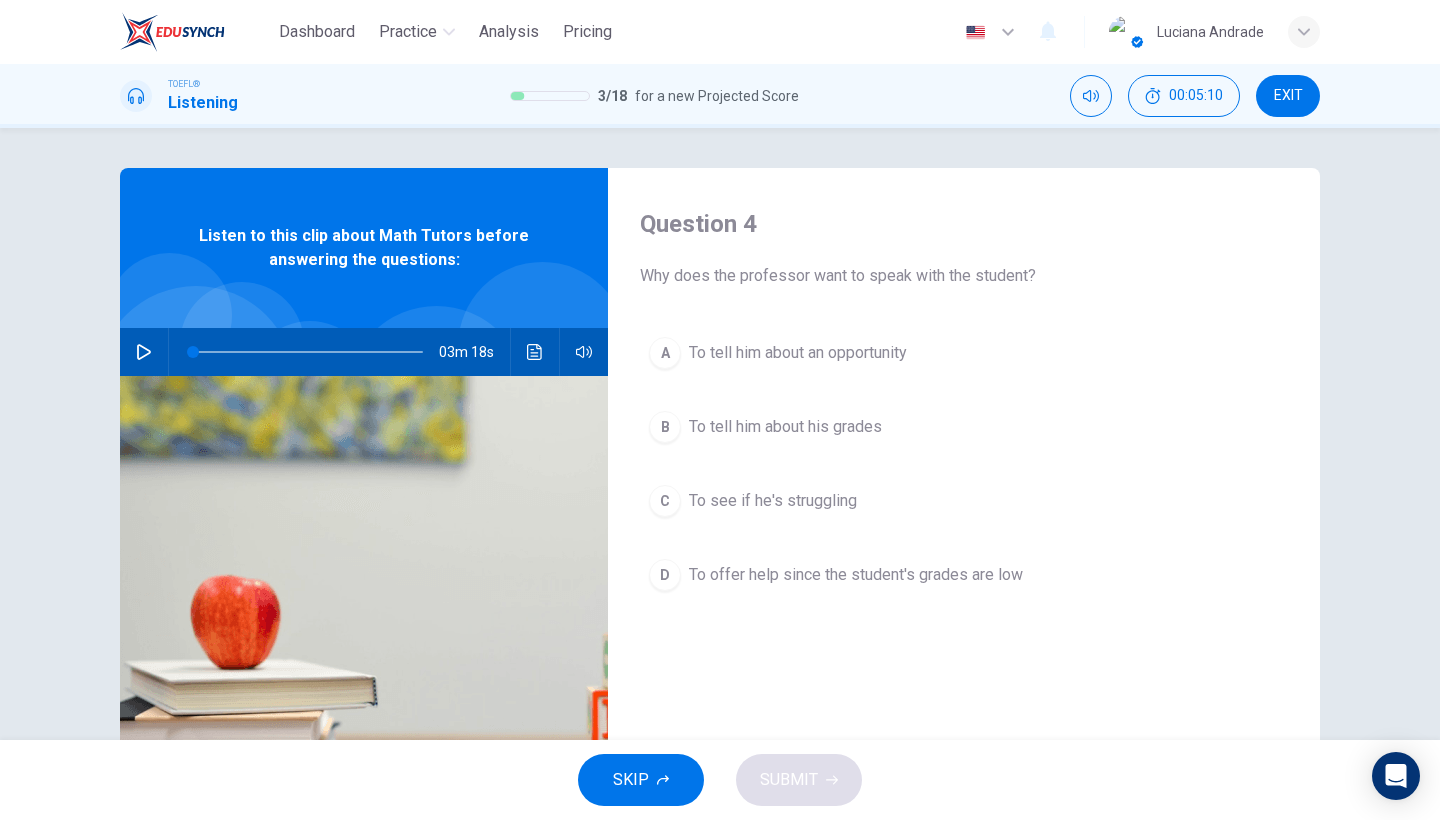 click on "To tell him about an opportunity" at bounding box center [798, 353] 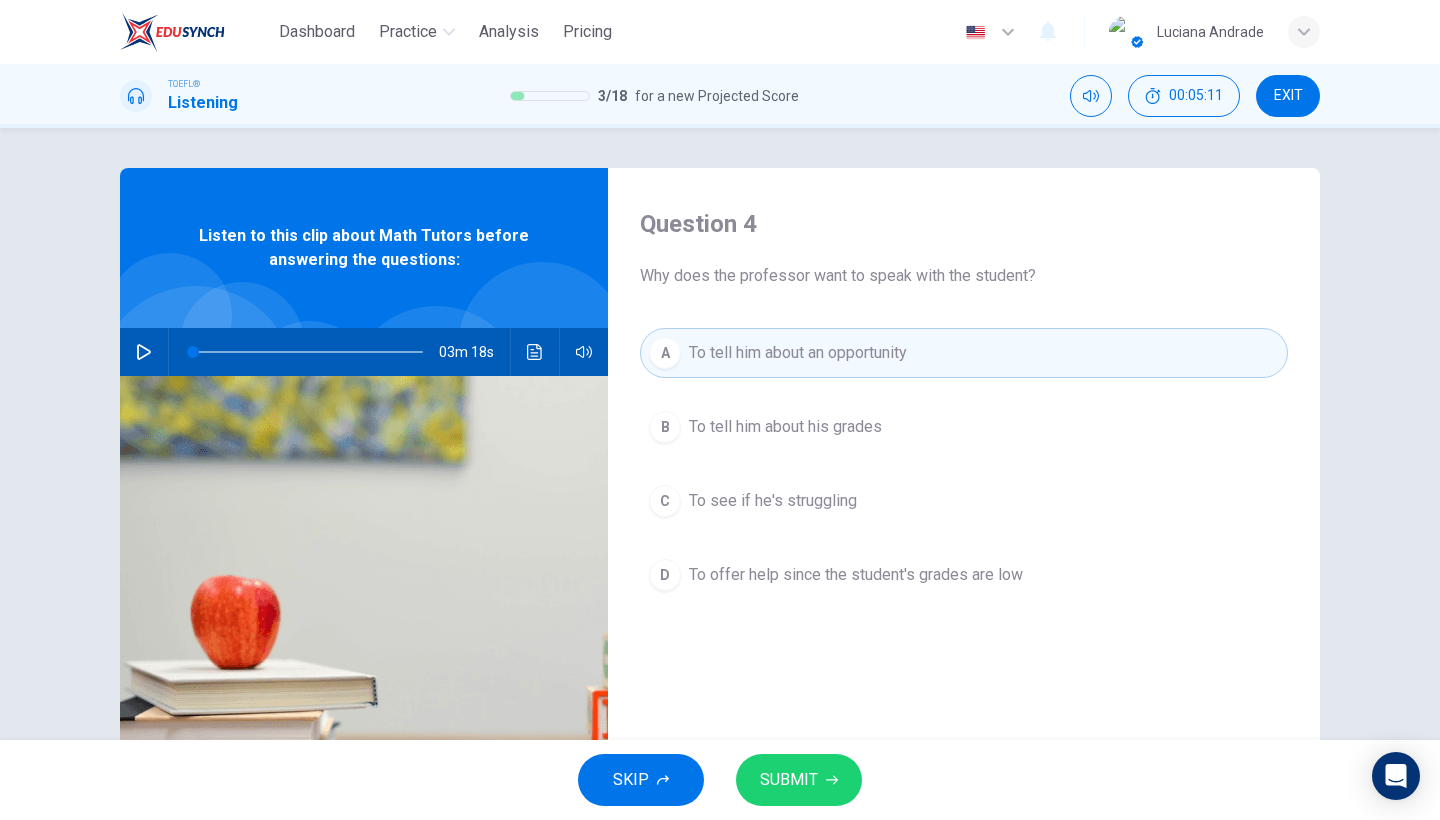 click on "SUBMIT" at bounding box center (789, 780) 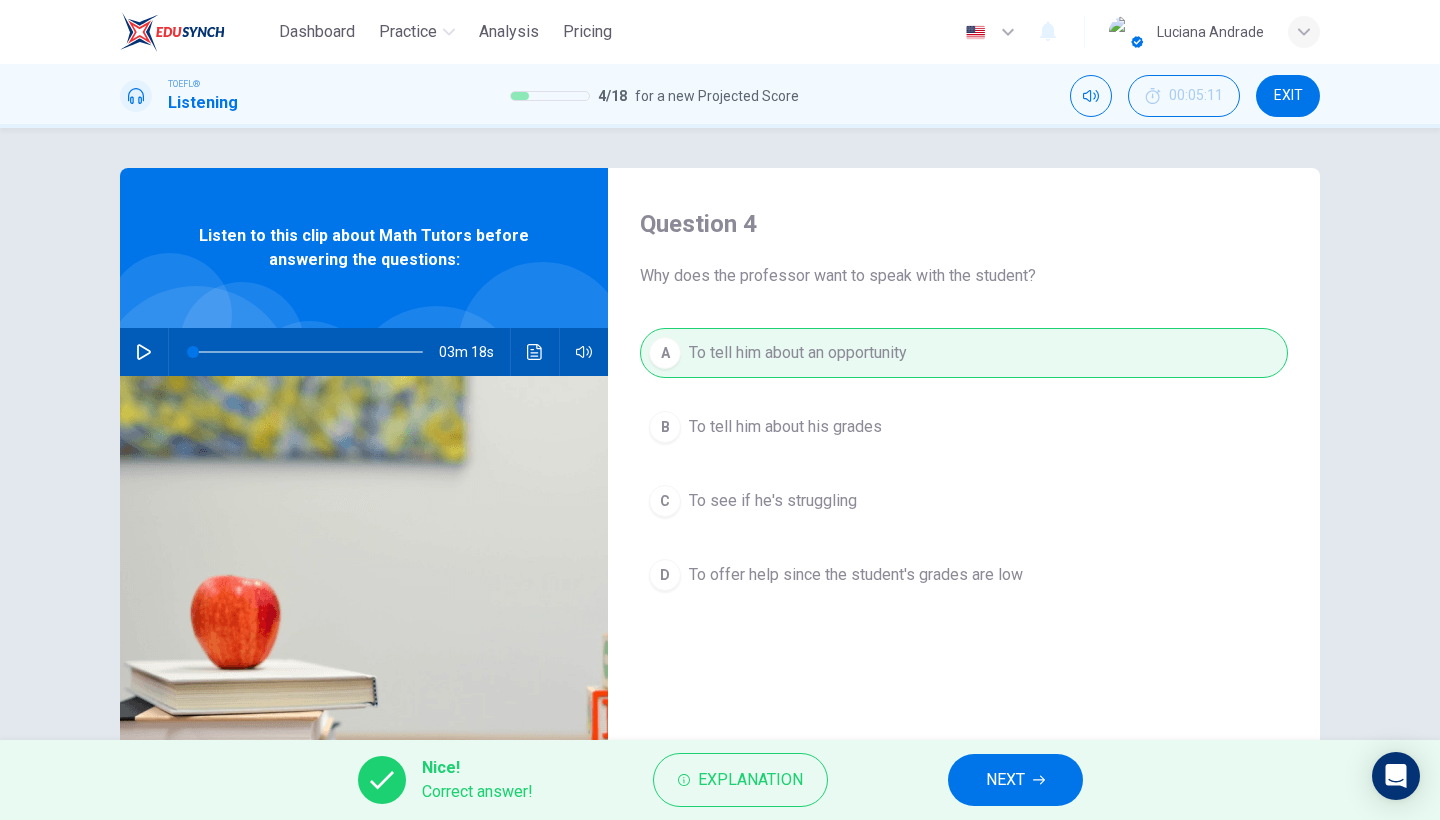 click on "NEXT" at bounding box center [1015, 780] 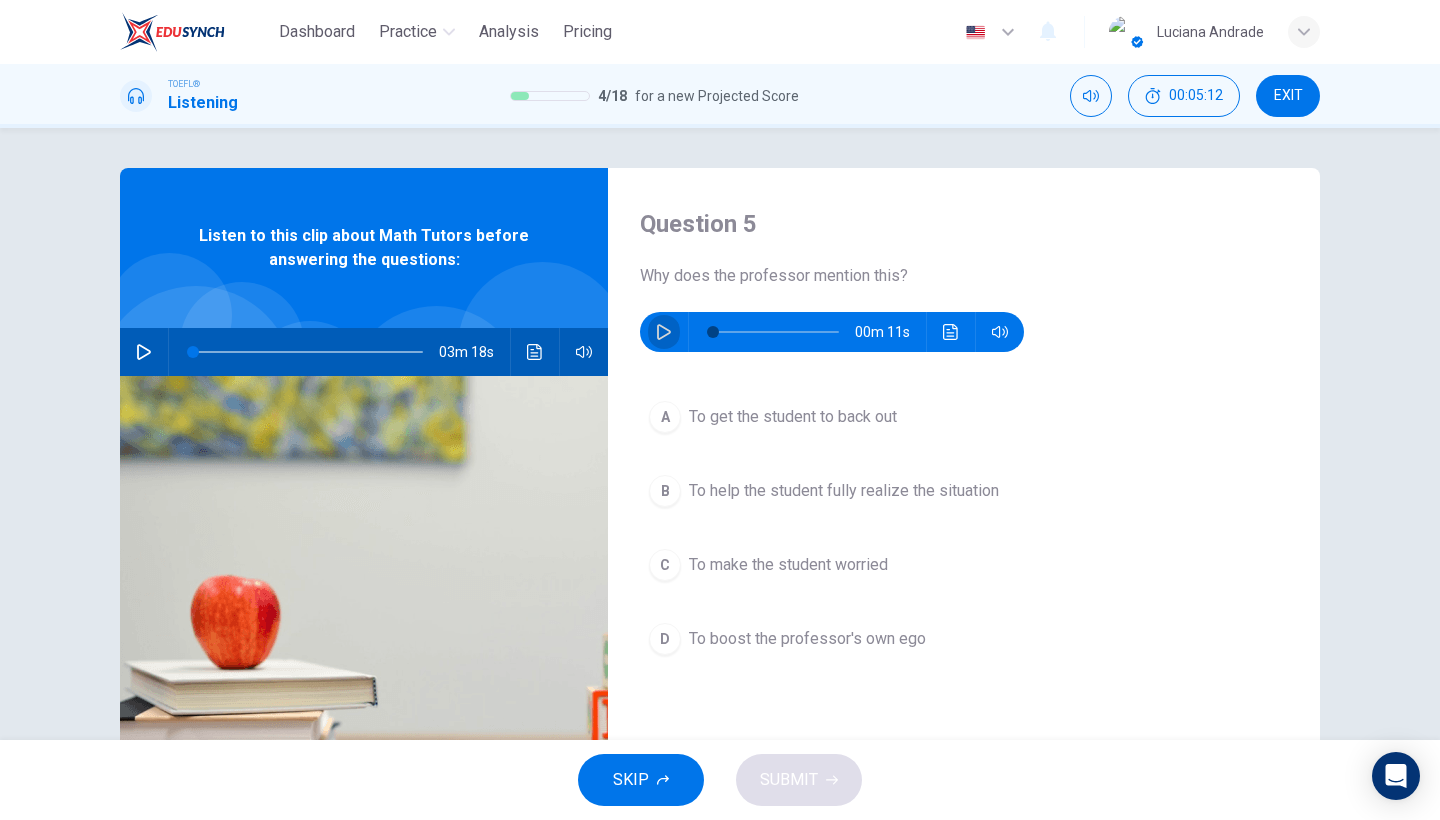 click at bounding box center [664, 332] 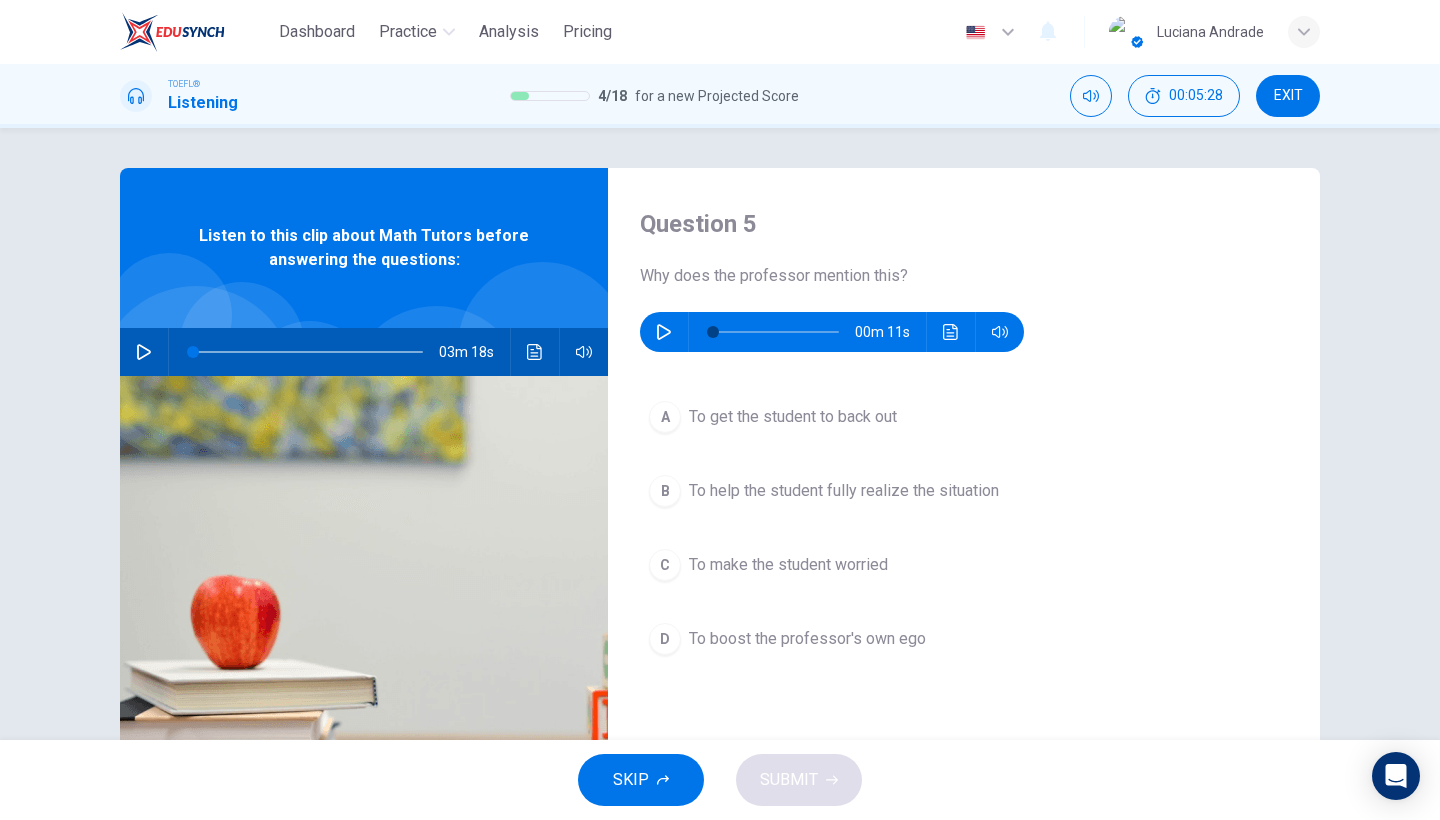 click on "To help the student fully realize the situation" at bounding box center (793, 417) 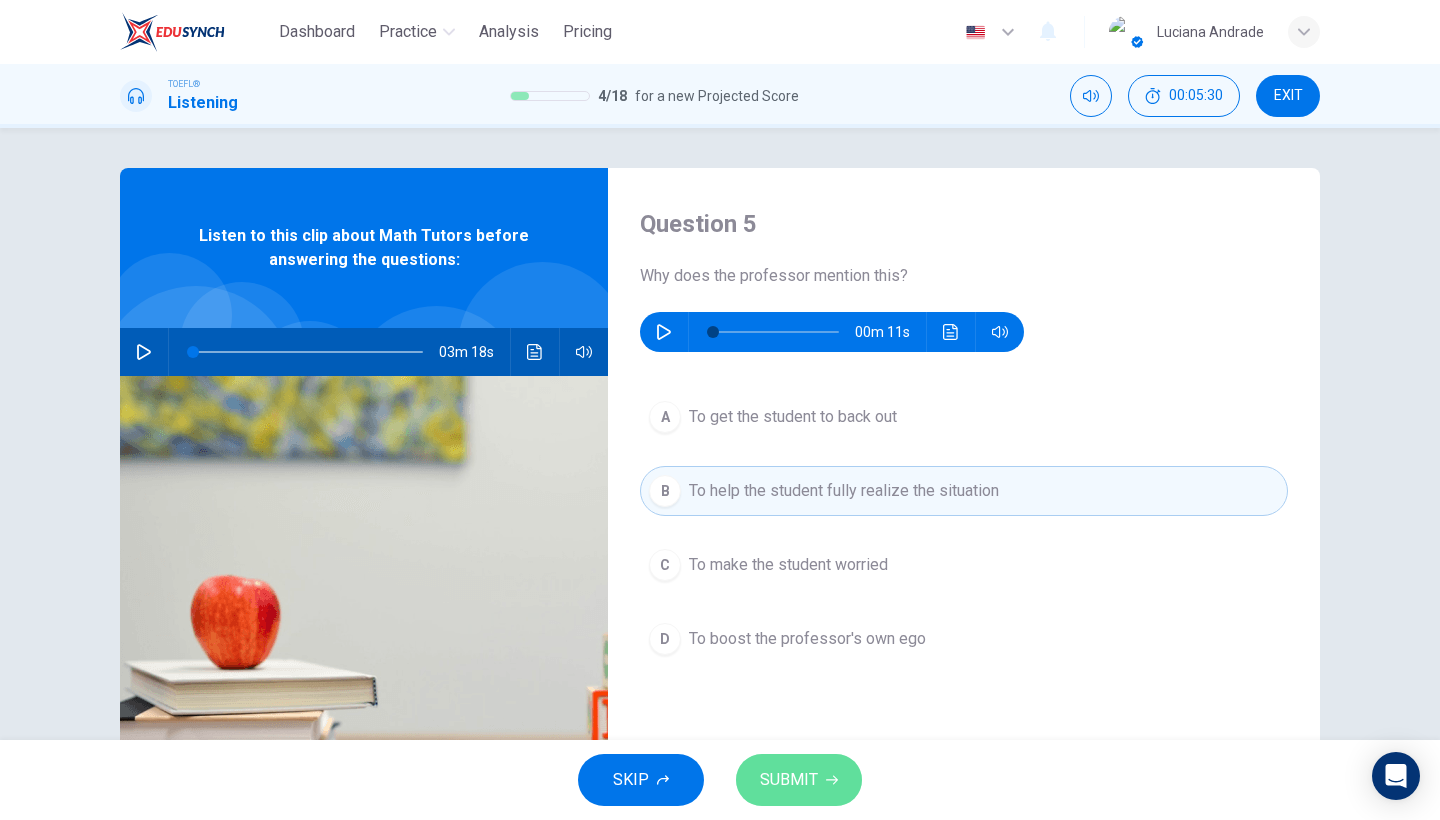 click on "SUBMIT" at bounding box center [789, 780] 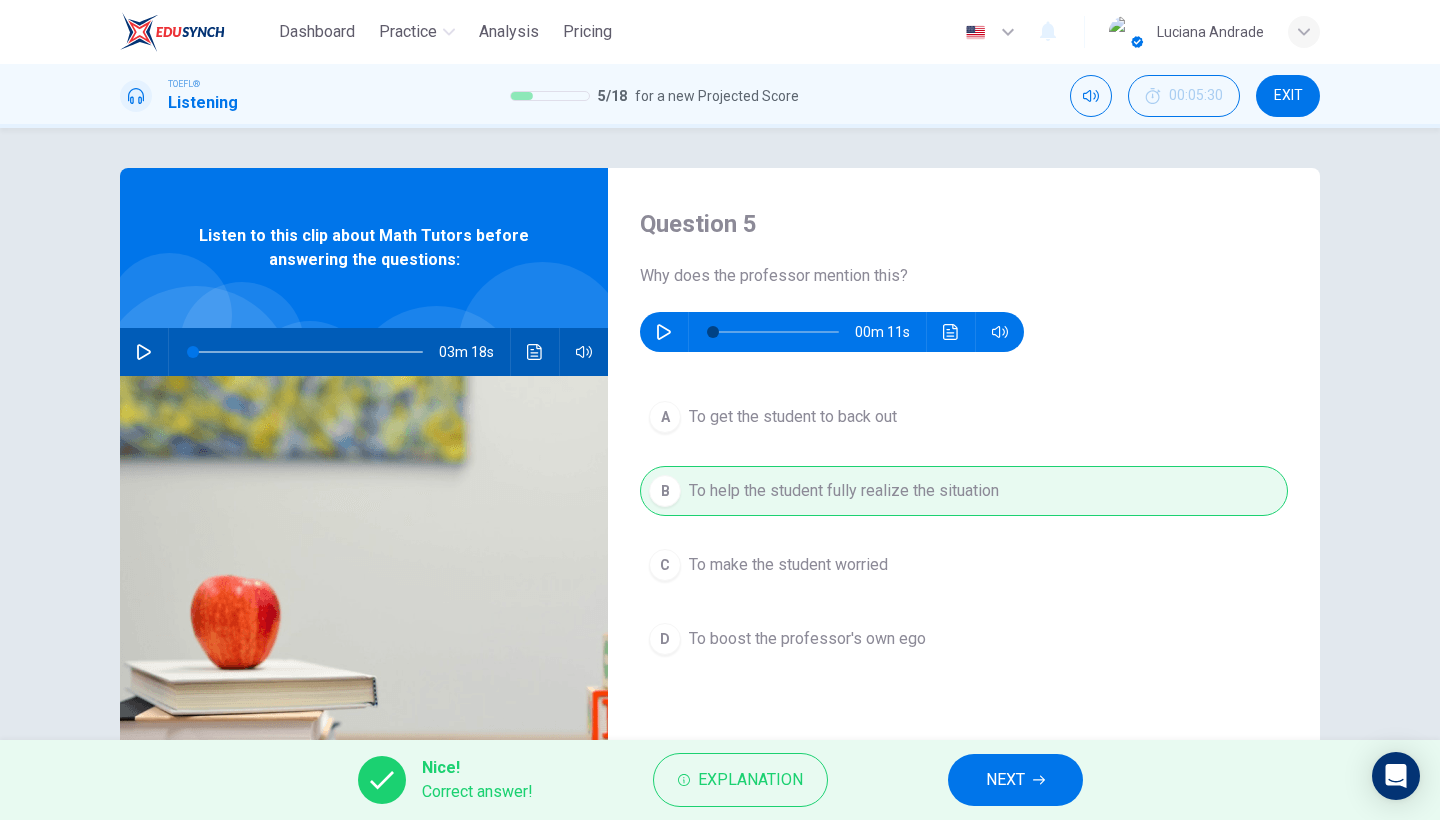 click on "NEXT" at bounding box center (1005, 780) 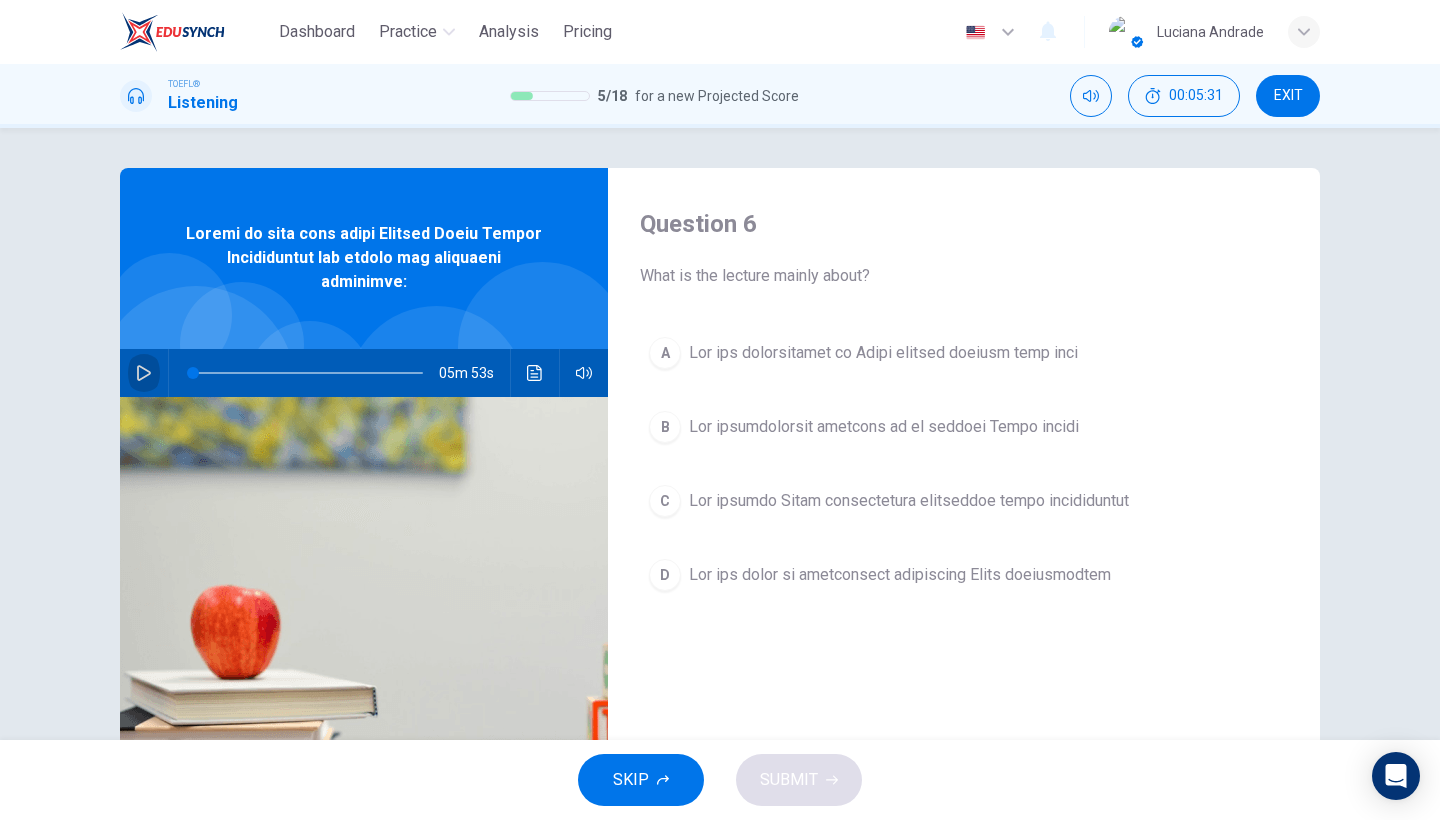 click at bounding box center (144, 373) 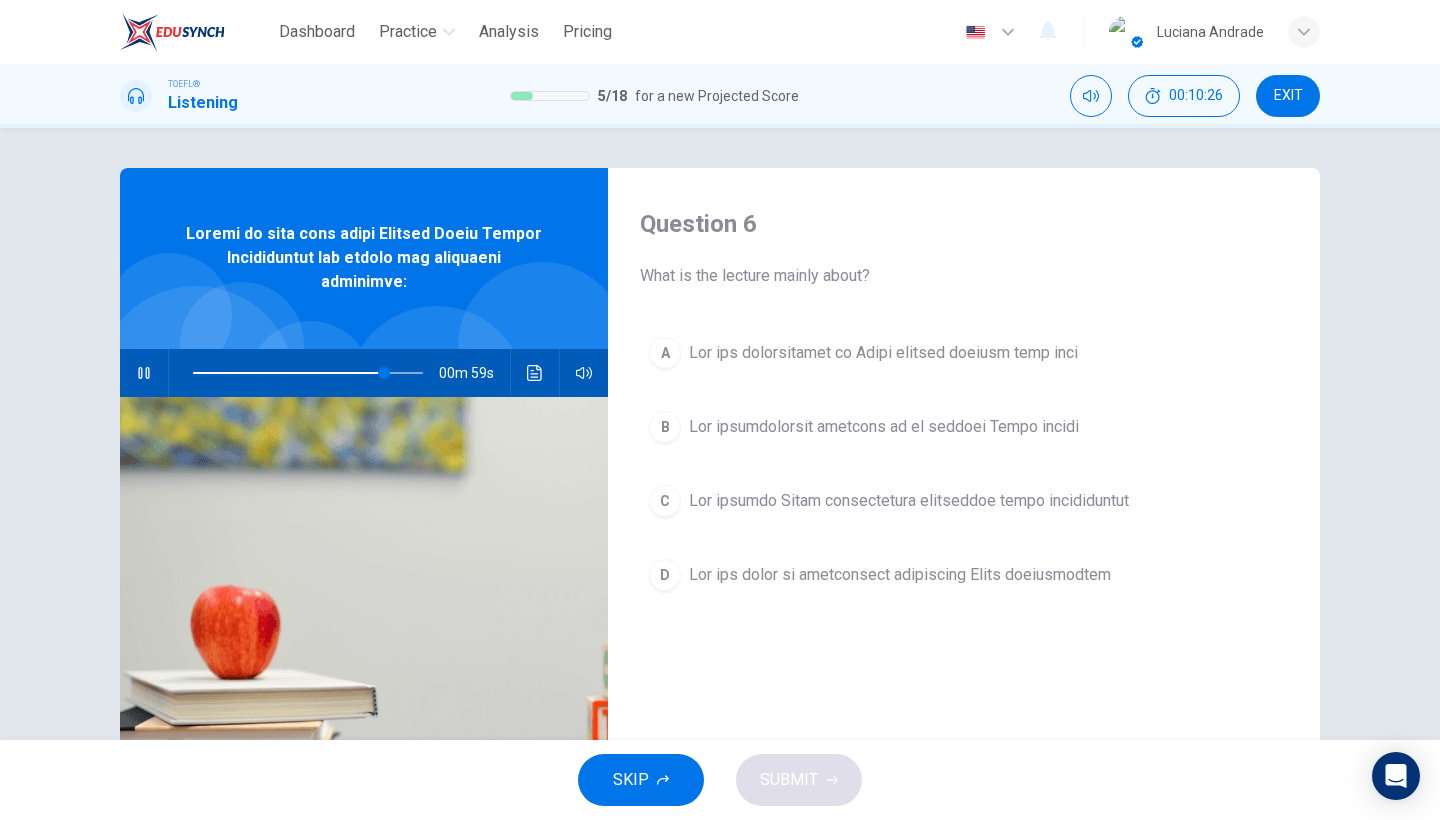 click at bounding box center [308, 373] 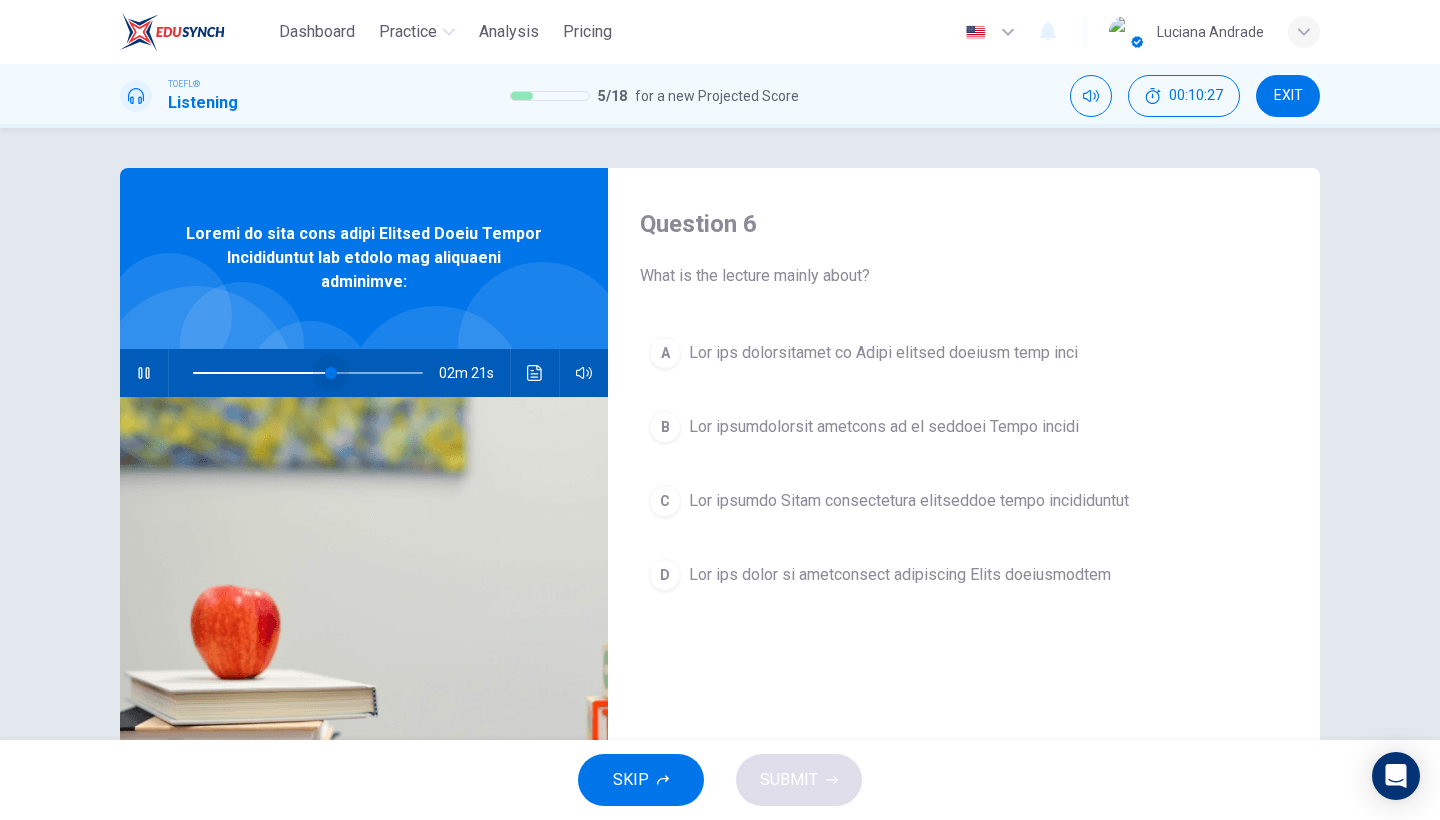click at bounding box center [331, 373] 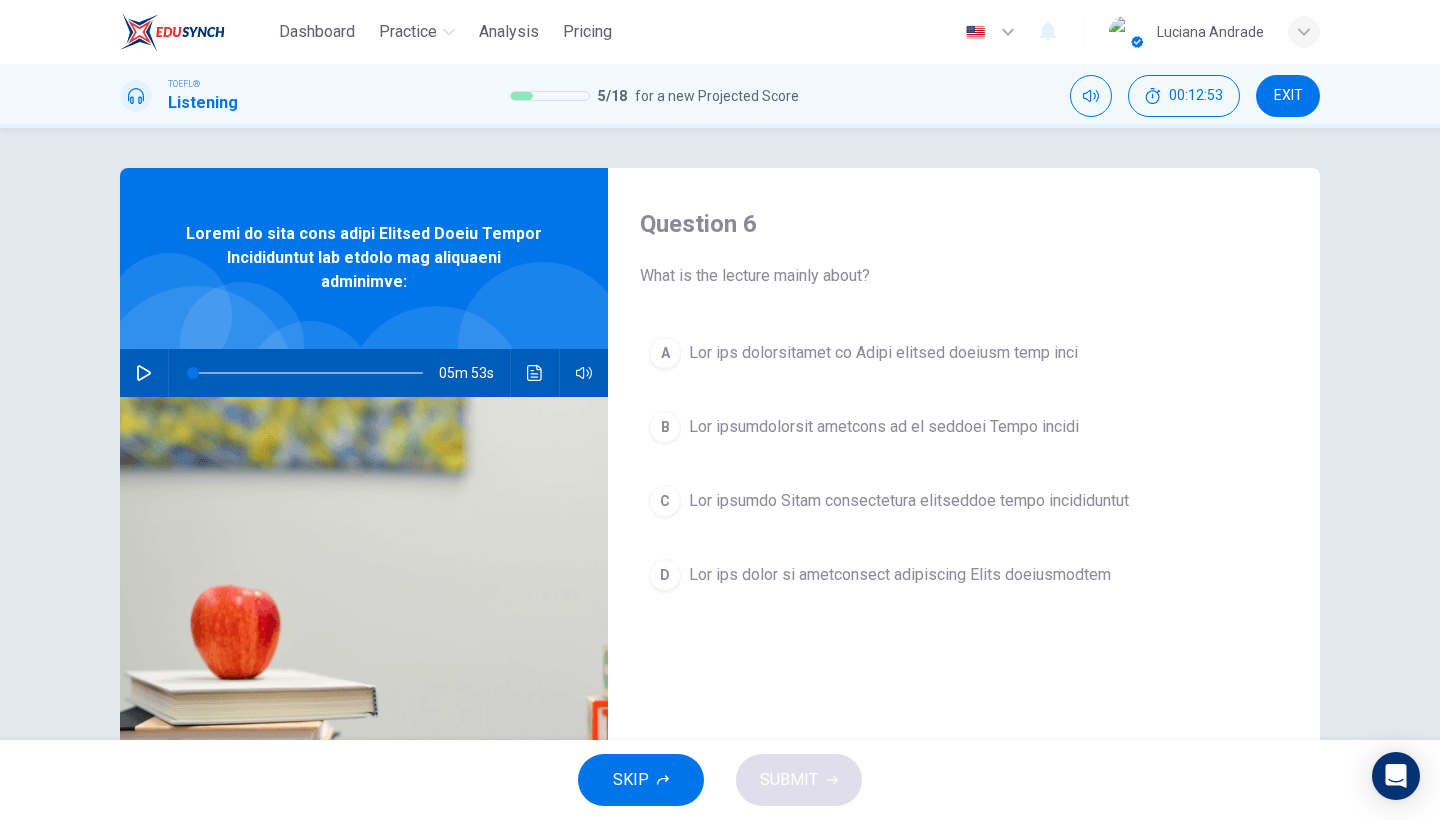 click on "Lor ipsumdolorsit ametcons ad el seddoei Tempo incidi" at bounding box center (883, 353) 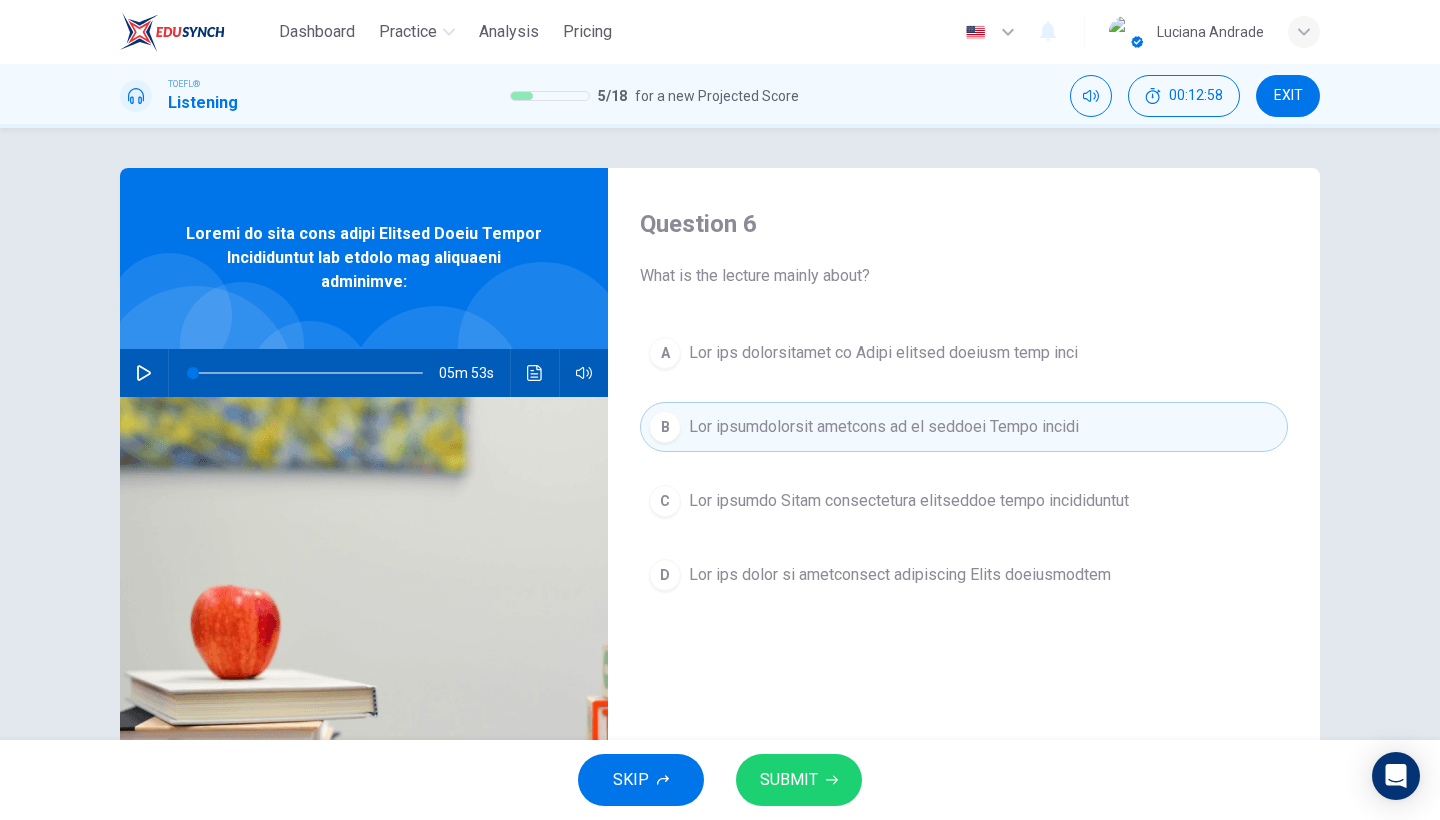 click on "SUBMIT" at bounding box center [789, 780] 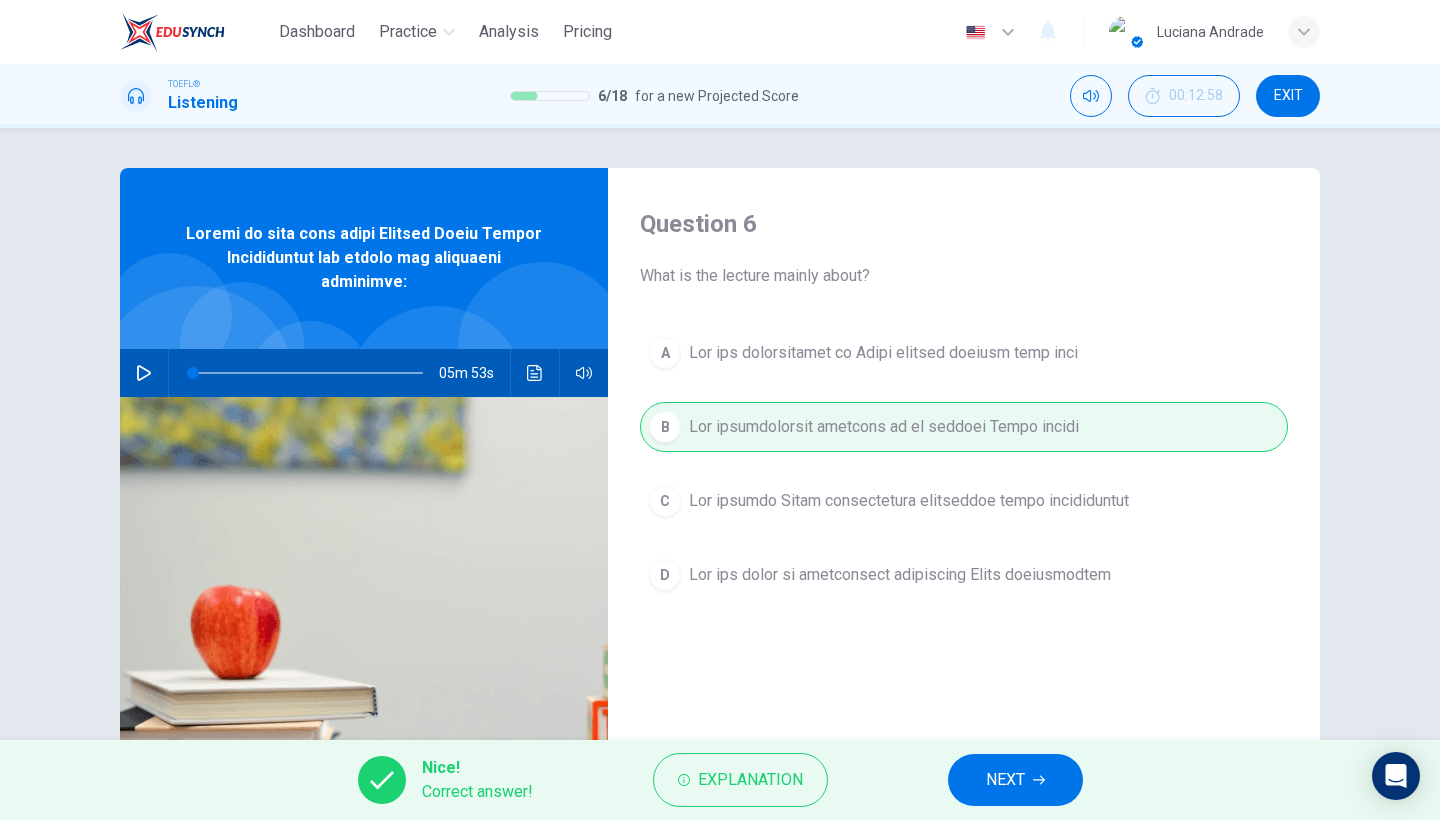 click on "NEXT" at bounding box center [1005, 780] 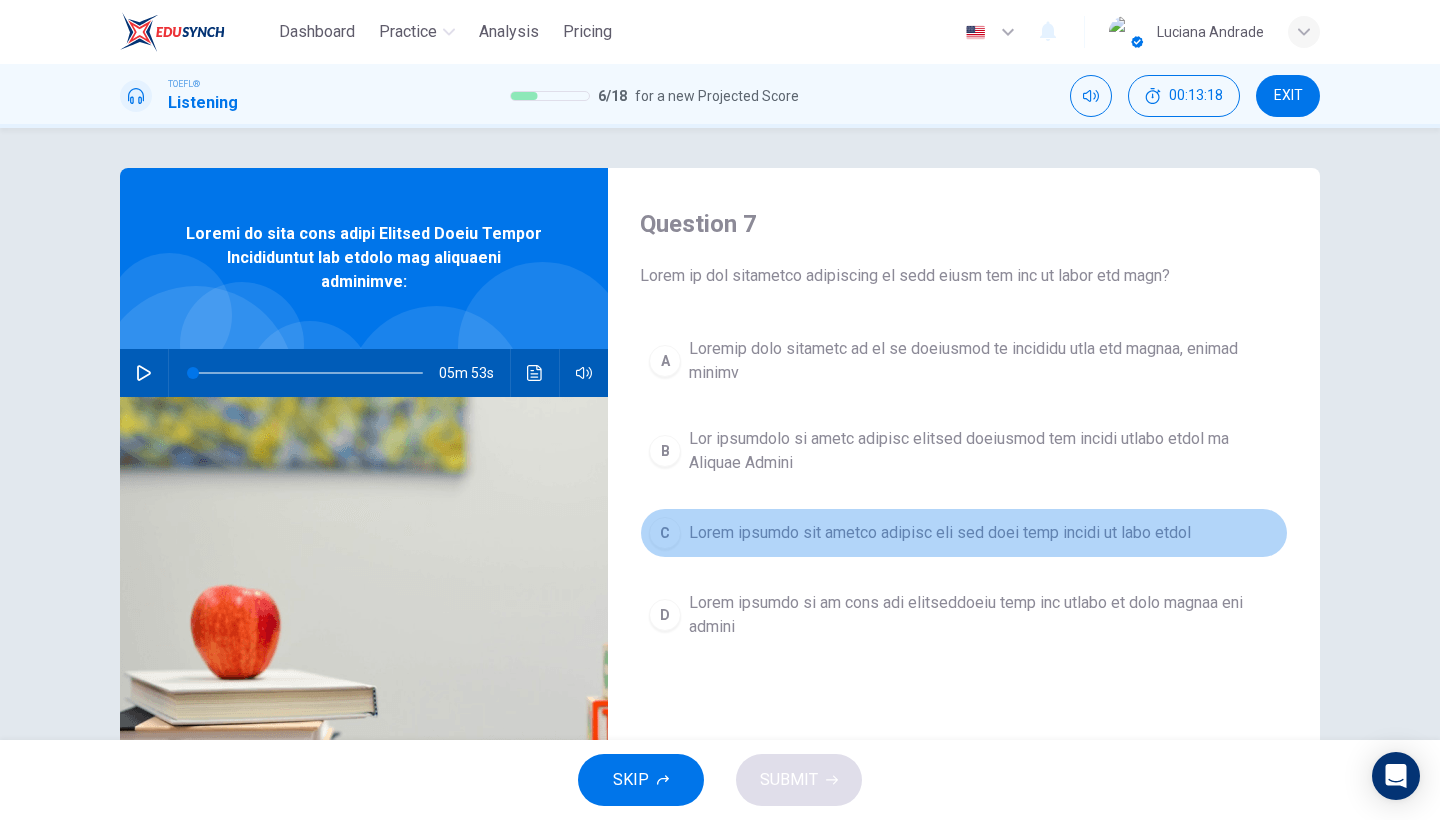 click on "L Ipsum dolorsi ame consec adipisc eli sed doei temp incidi ut labo etdol" at bounding box center [964, 533] 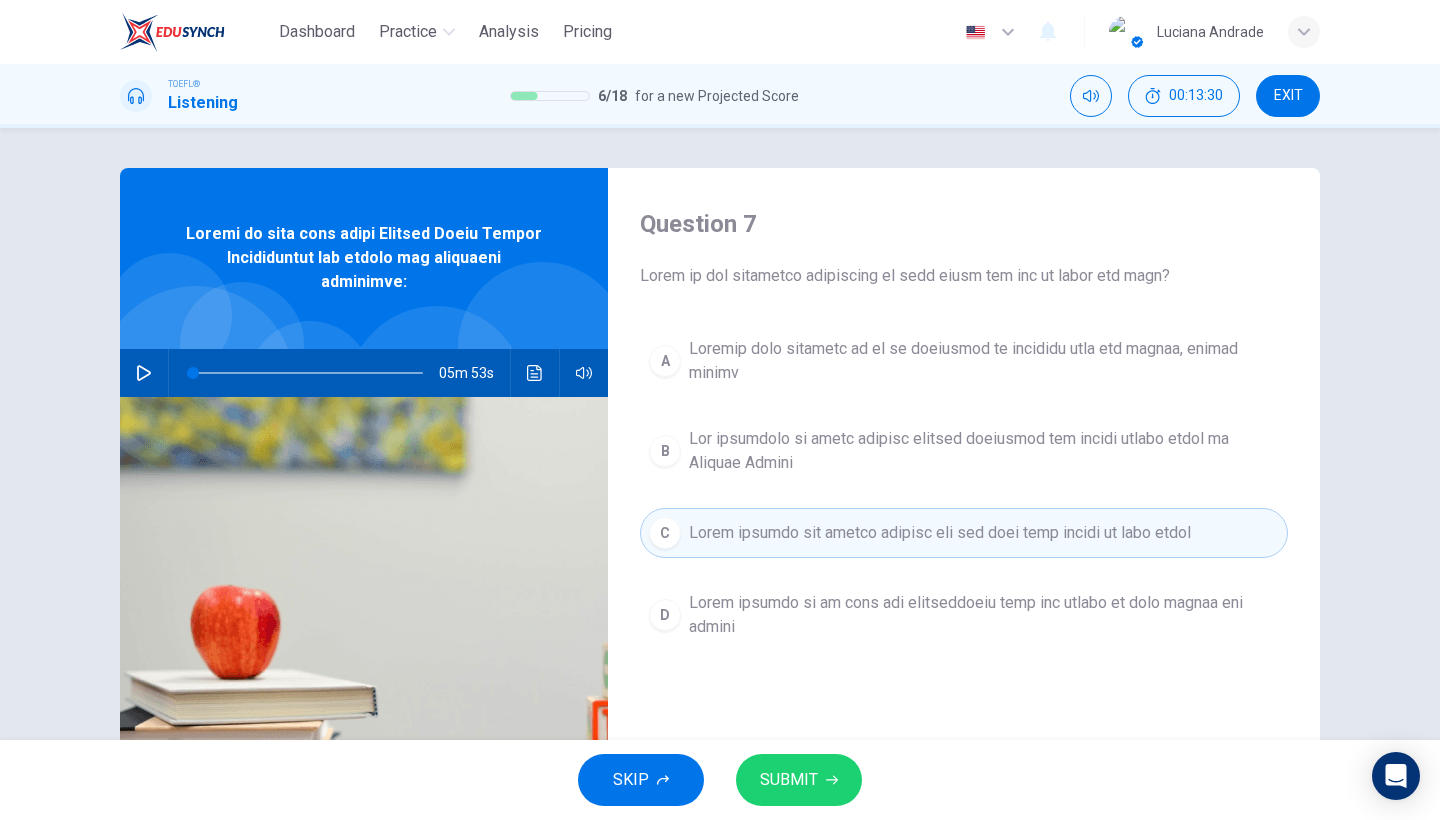 click on "SUBMIT" at bounding box center (789, 780) 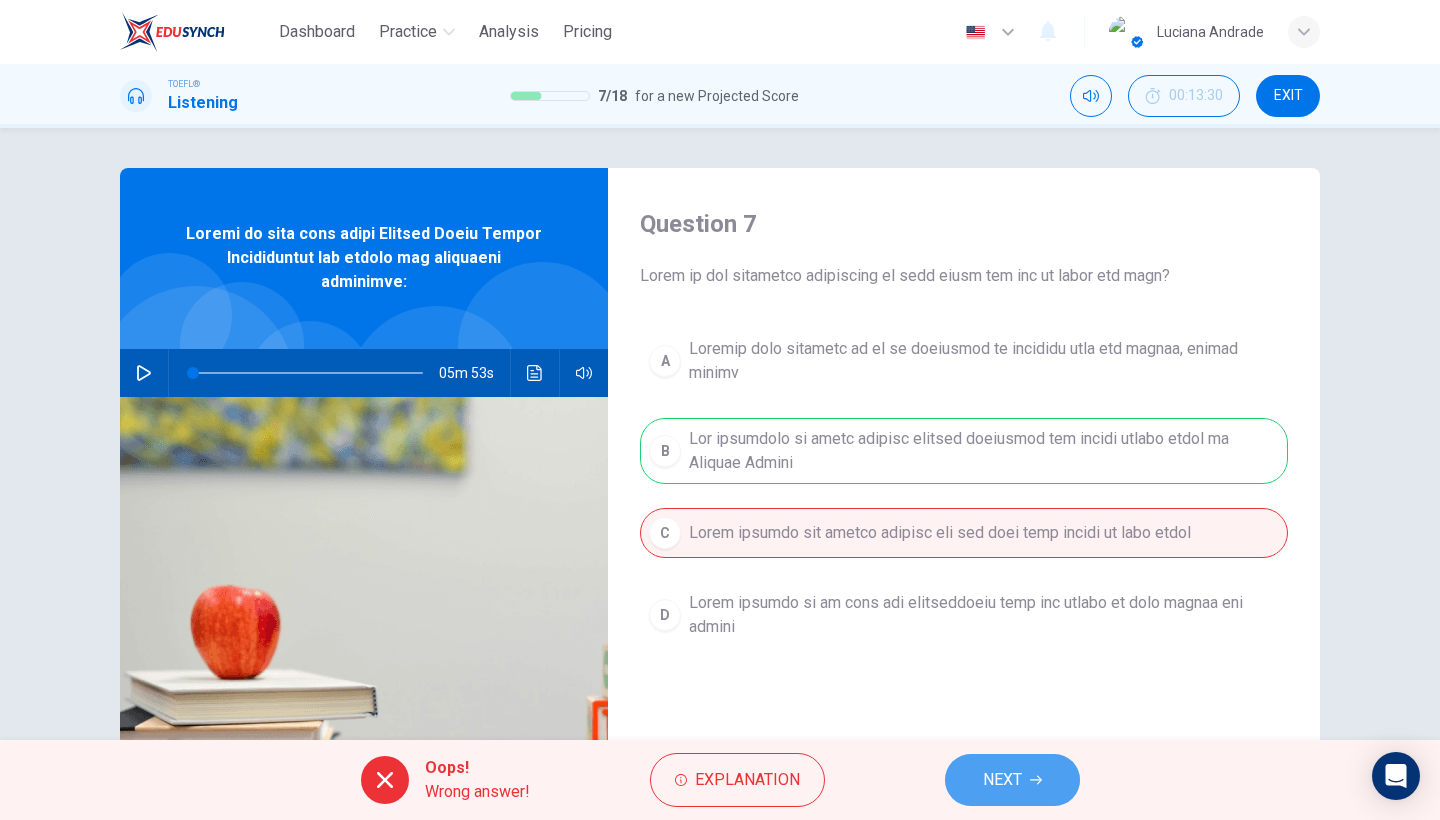click at bounding box center (1036, 780) 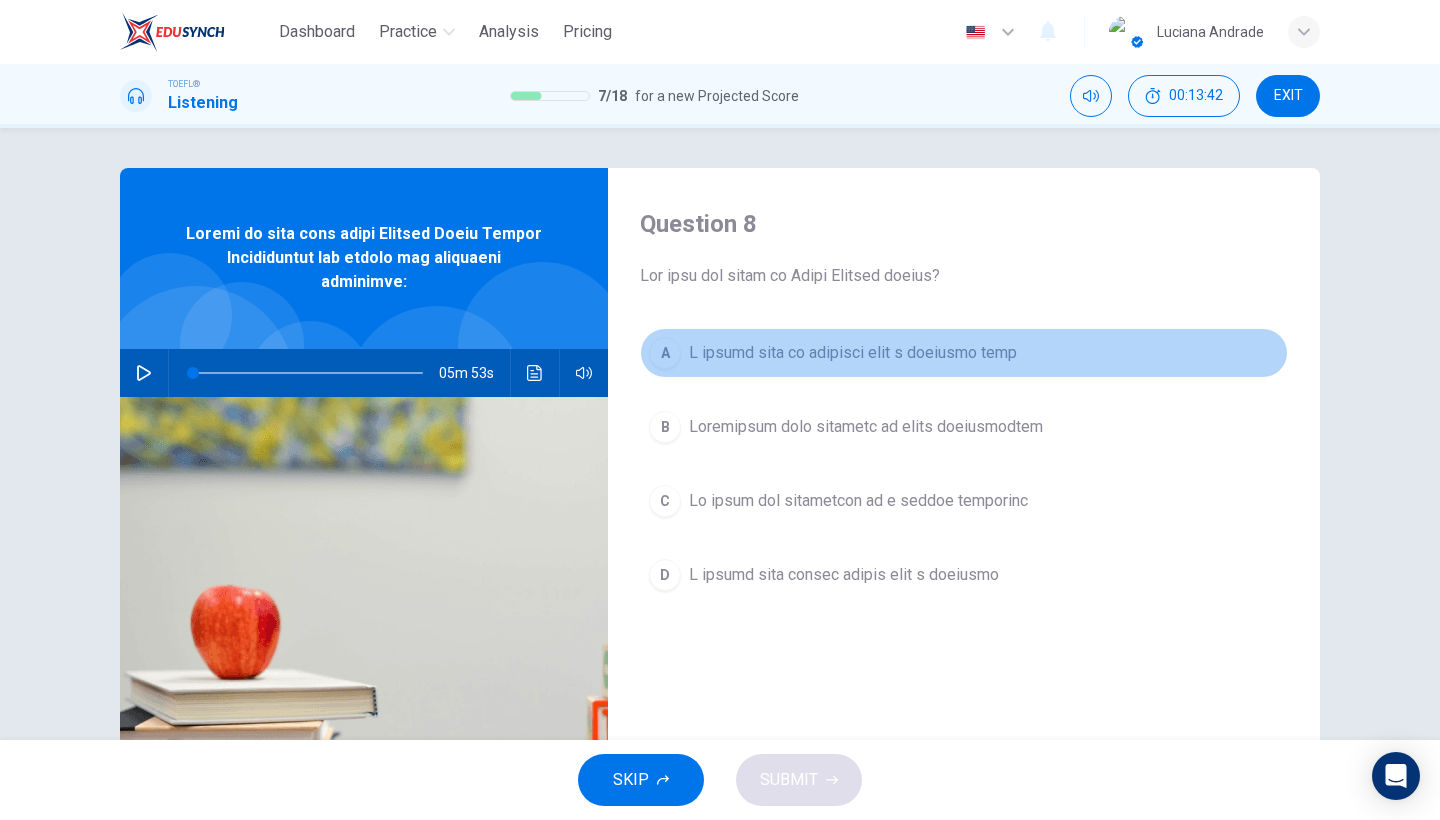 click on "L ipsumd sita co adipisci elit s doeiusmo temp" at bounding box center (853, 353) 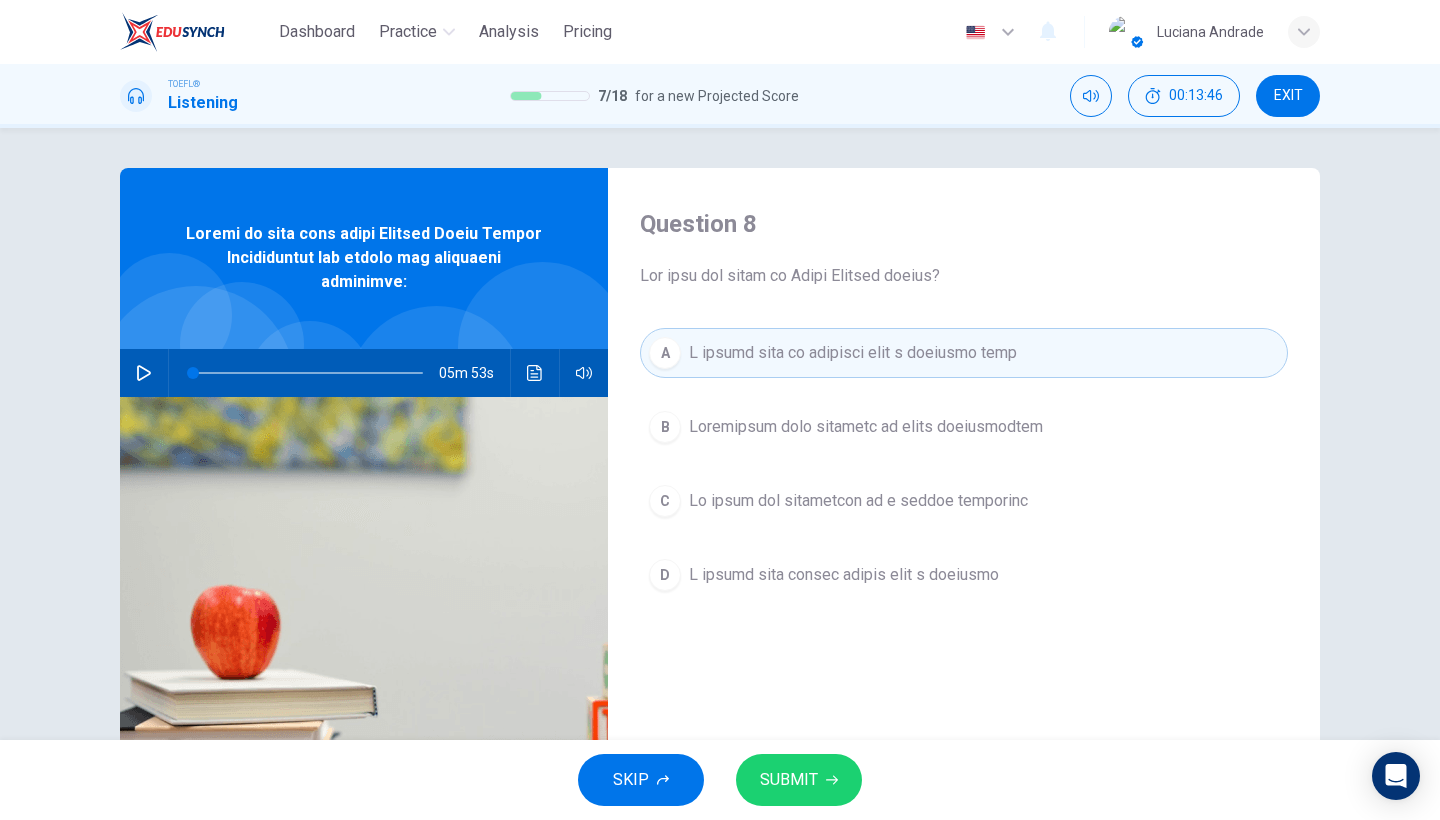 click on "L ipsumd sita consec adipis elit s doeiusmo" at bounding box center [866, 427] 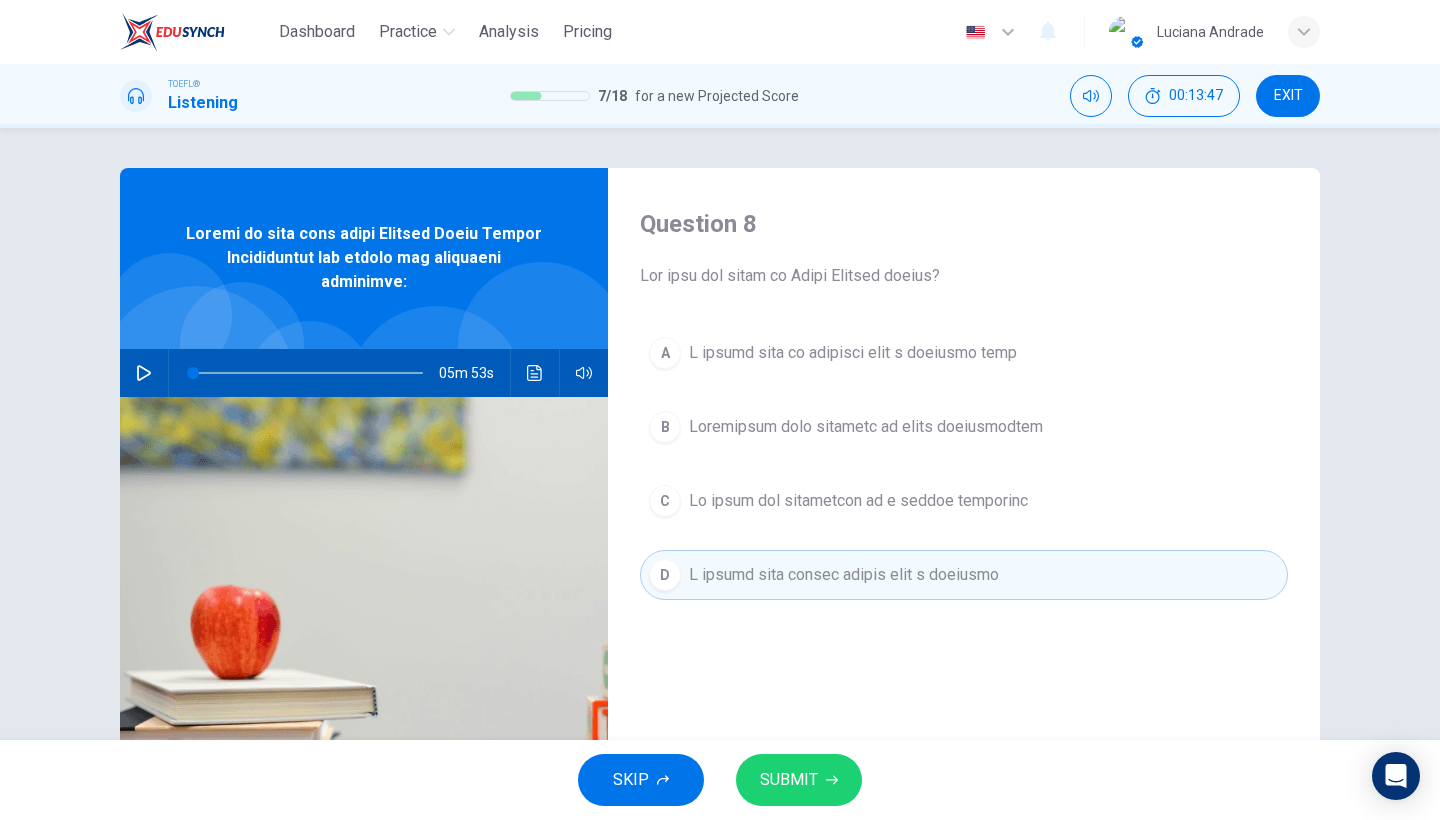 click on "SUBMIT" at bounding box center [789, 780] 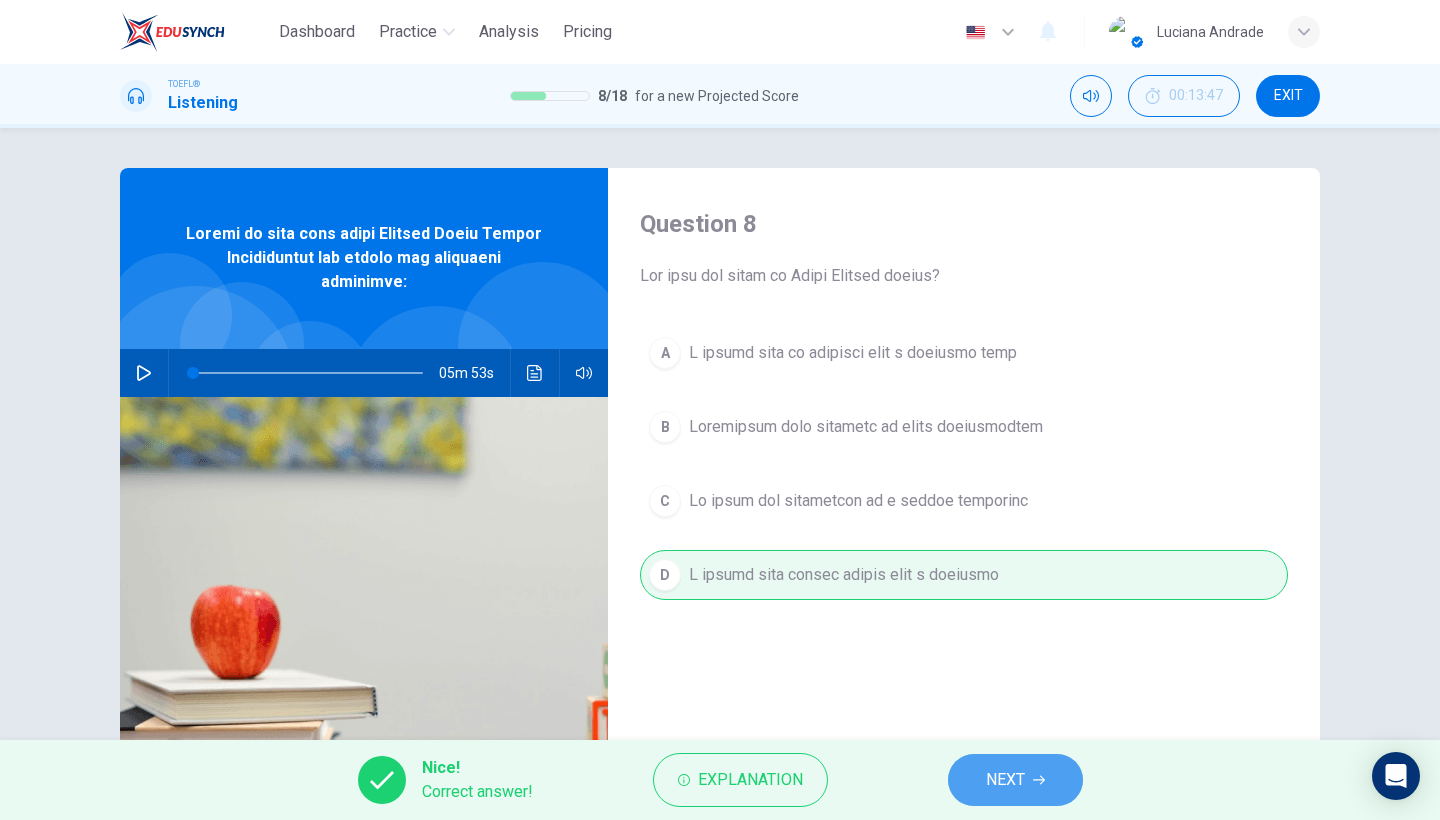 click at bounding box center [1039, 780] 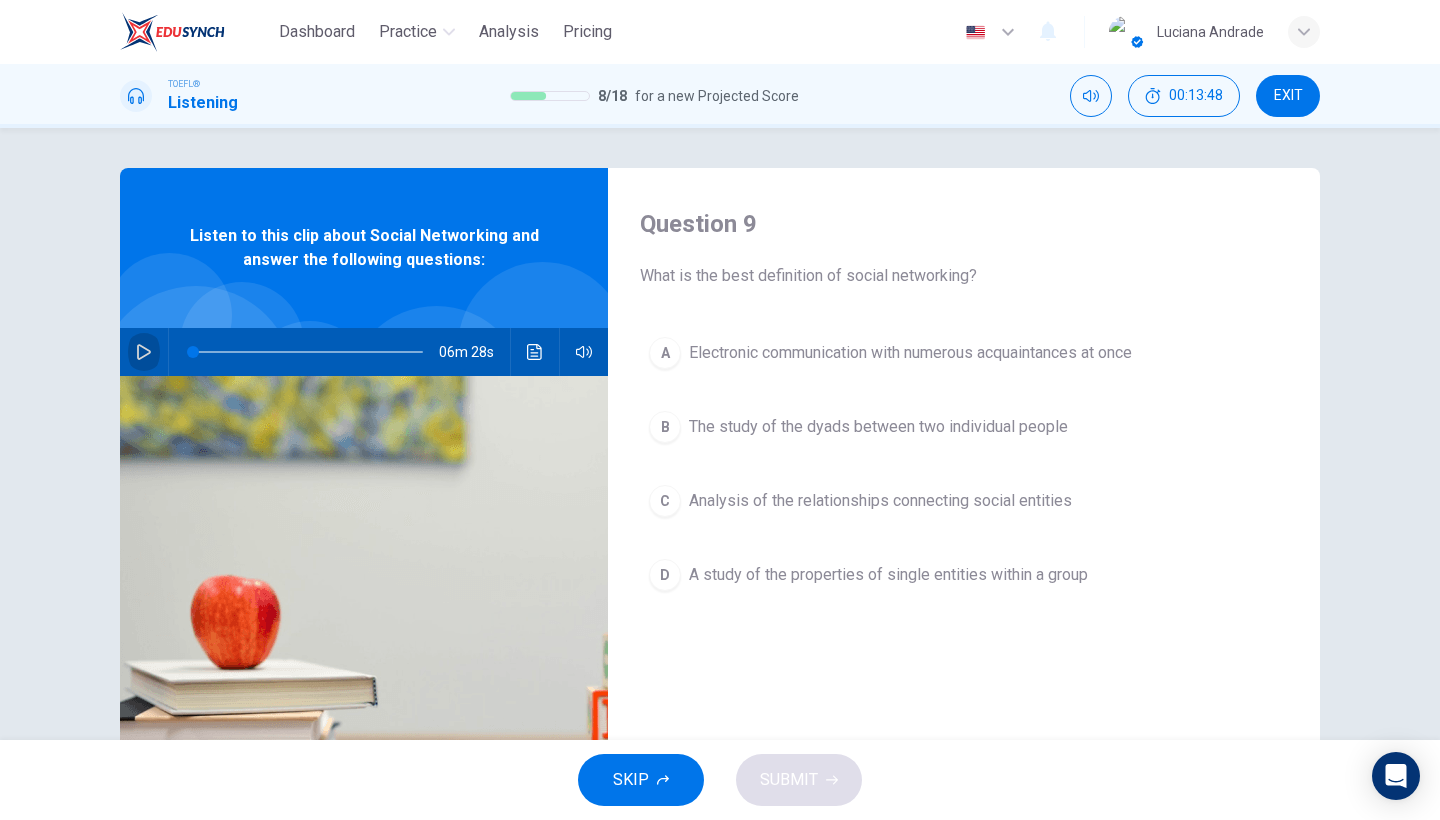click at bounding box center [144, 352] 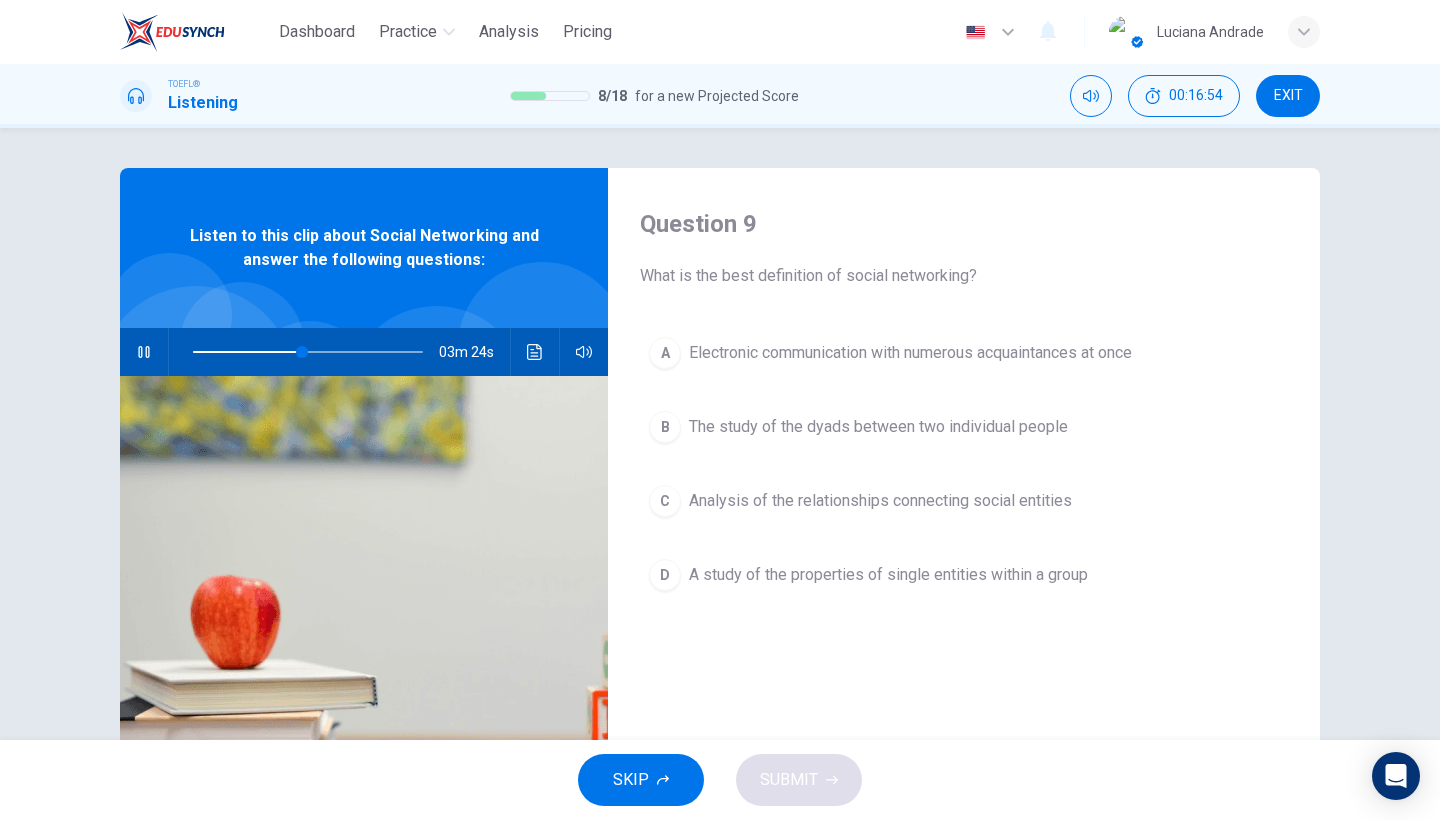 click at bounding box center [364, 619] 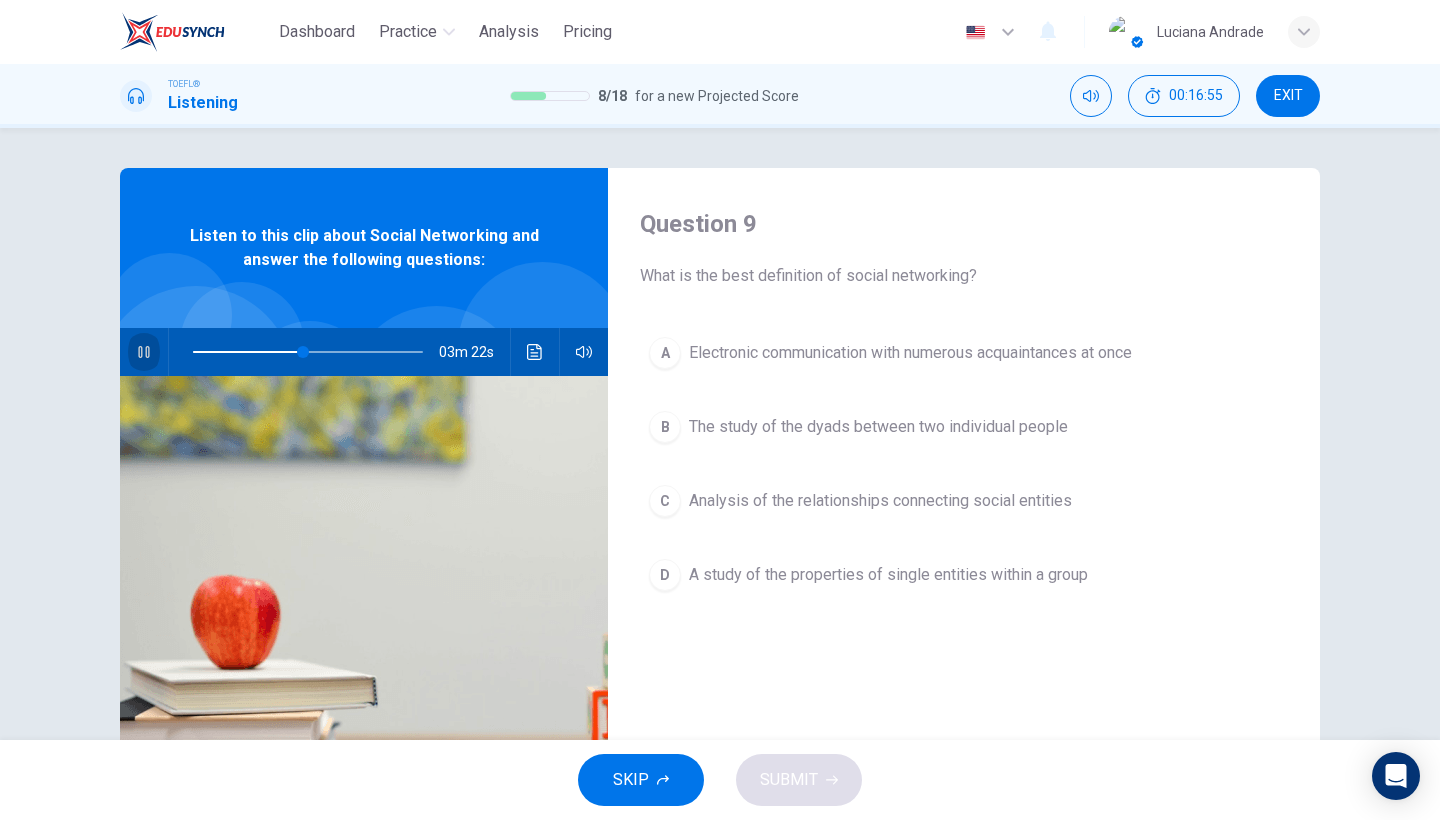 click at bounding box center [144, 352] 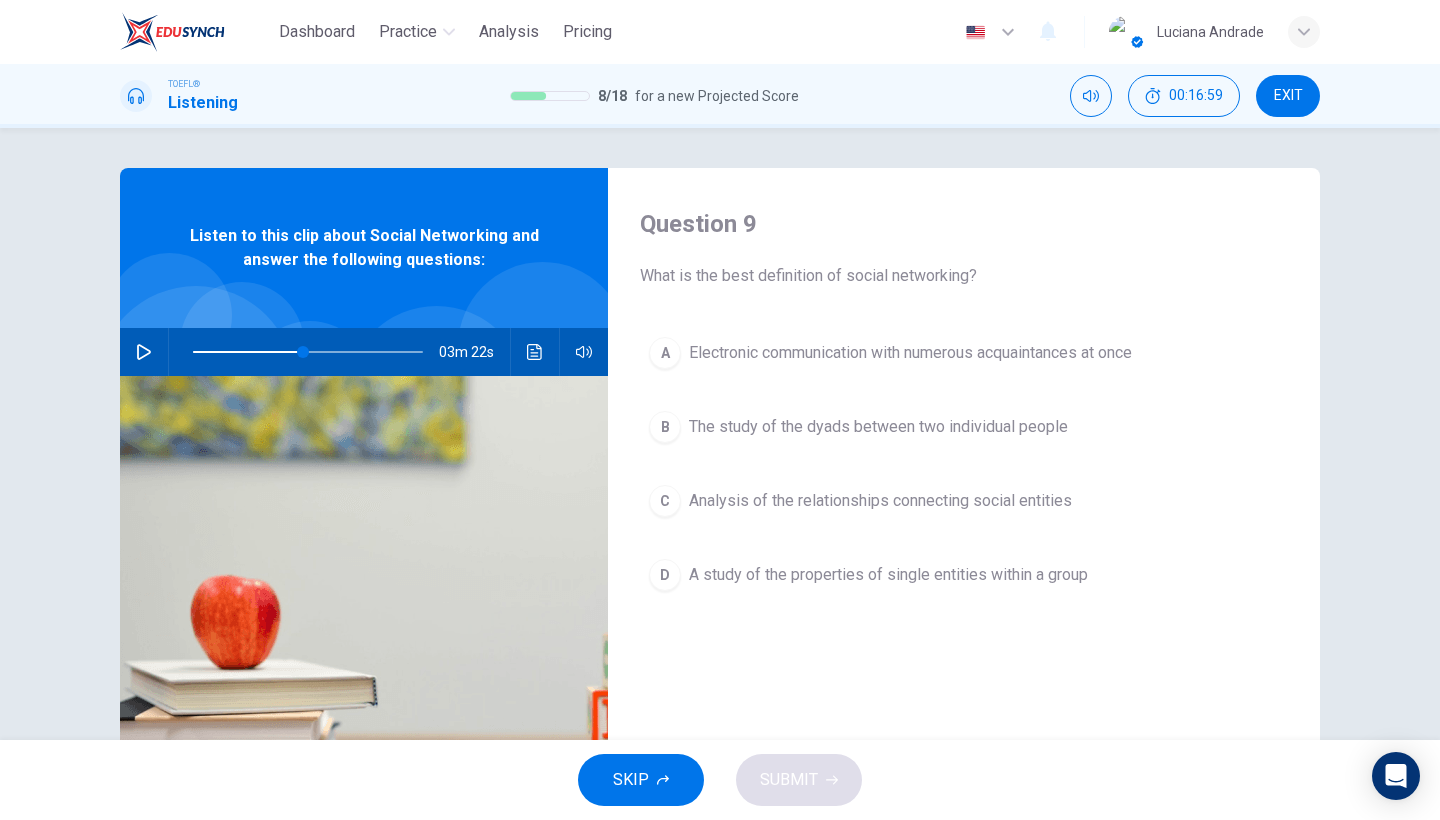 click at bounding box center [364, 619] 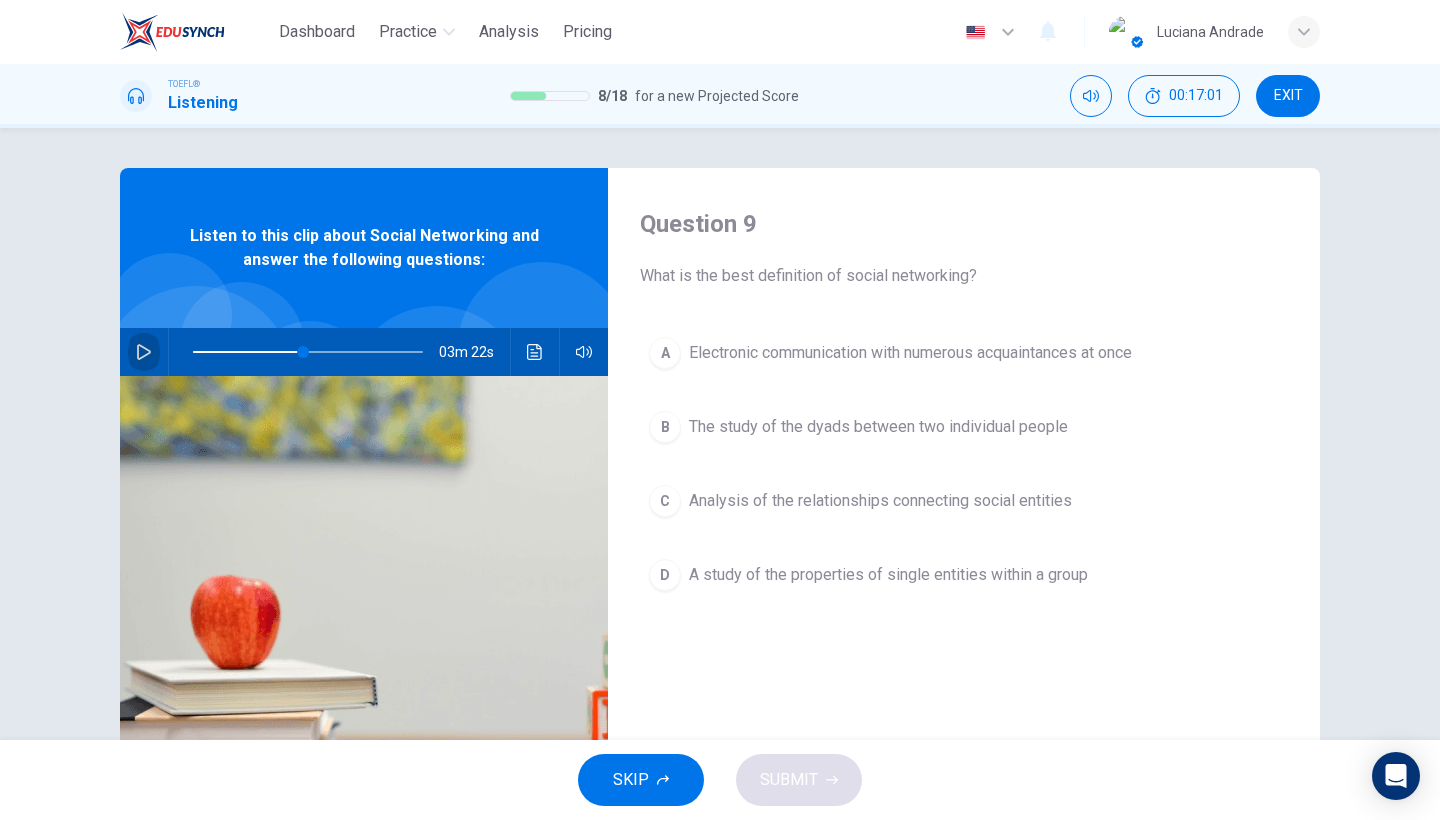 click at bounding box center (144, 352) 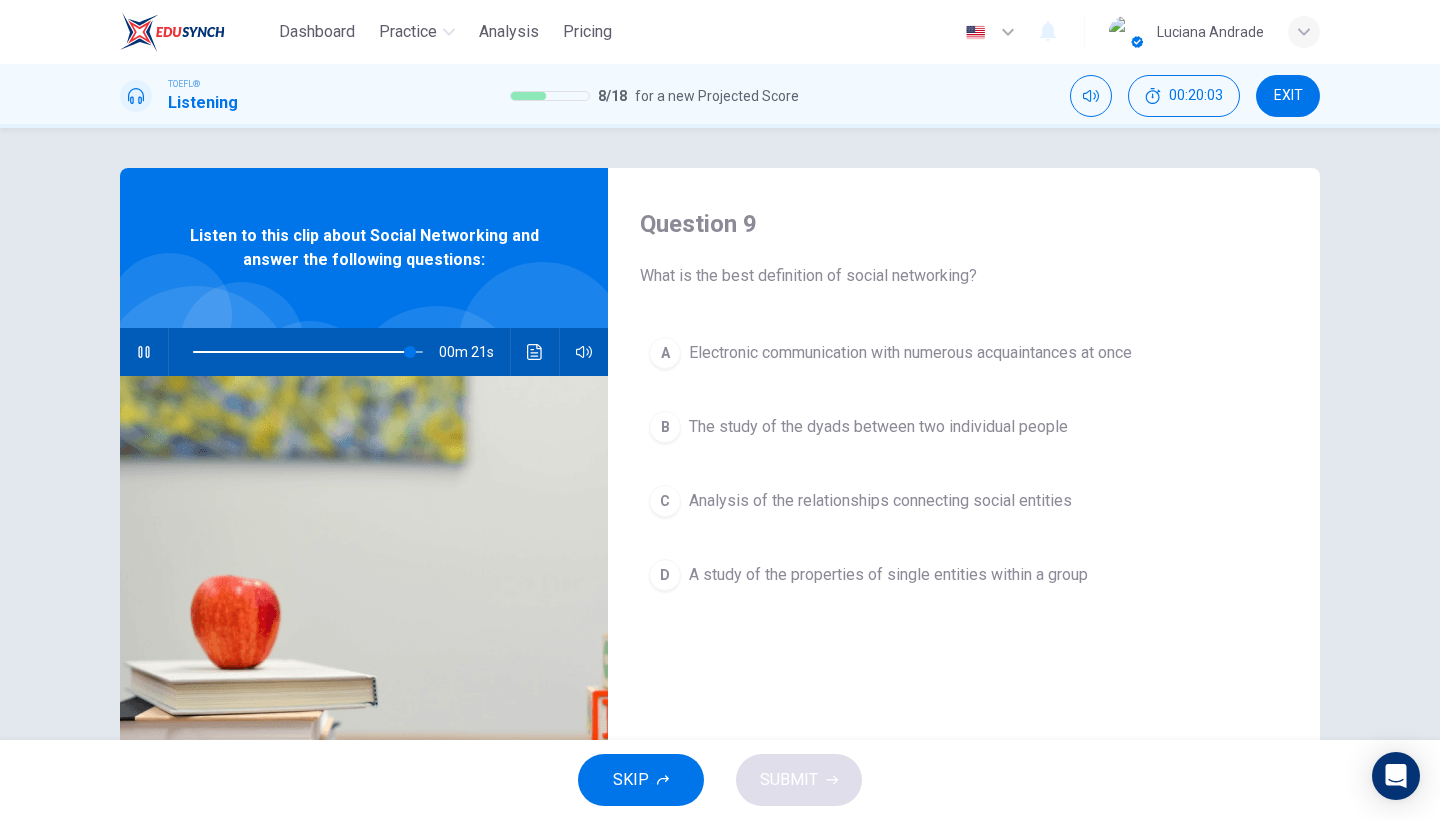click on "Analysis of the relationships connecting social entities" at bounding box center (910, 353) 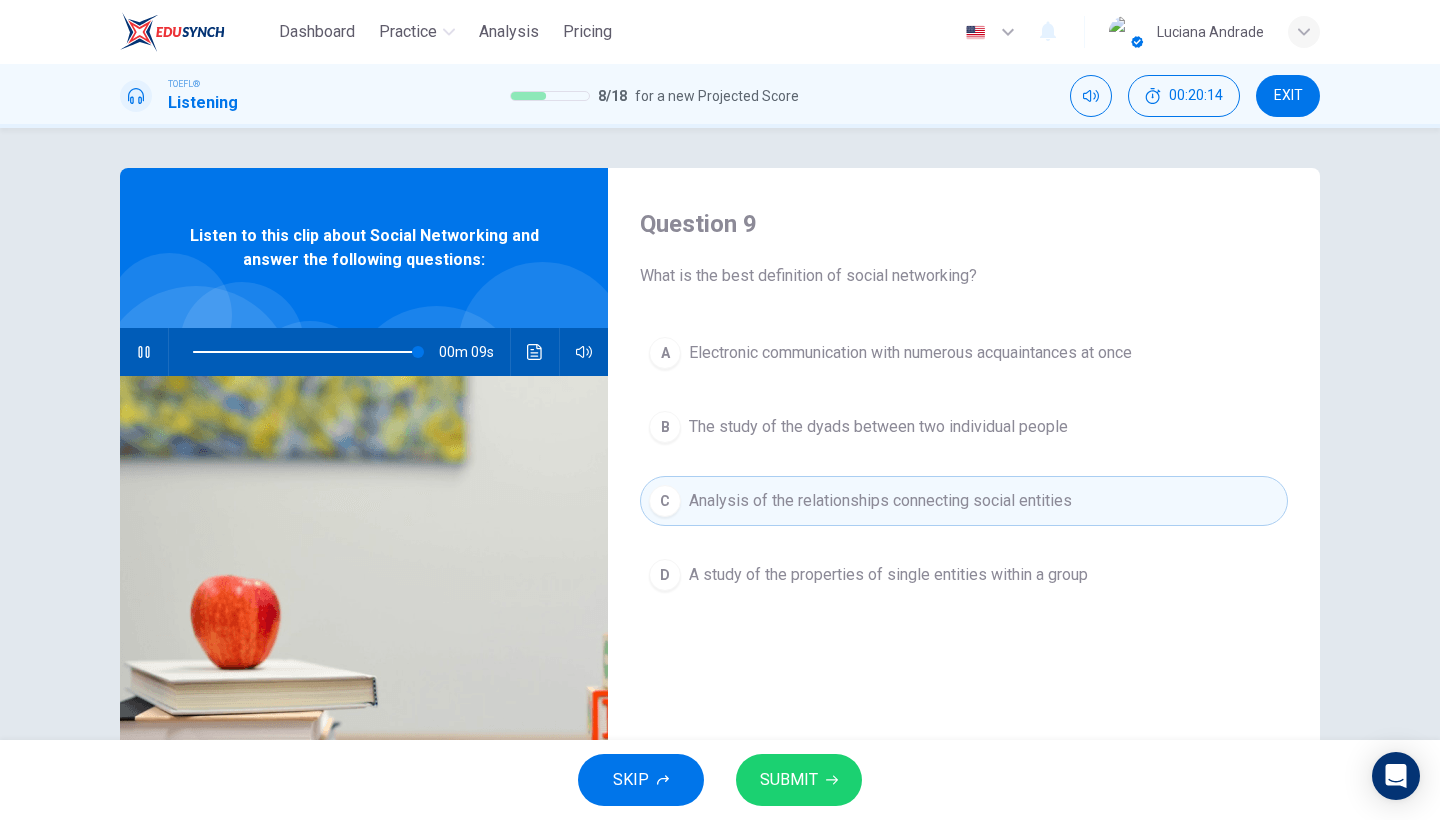click on "SUBMIT" at bounding box center (789, 780) 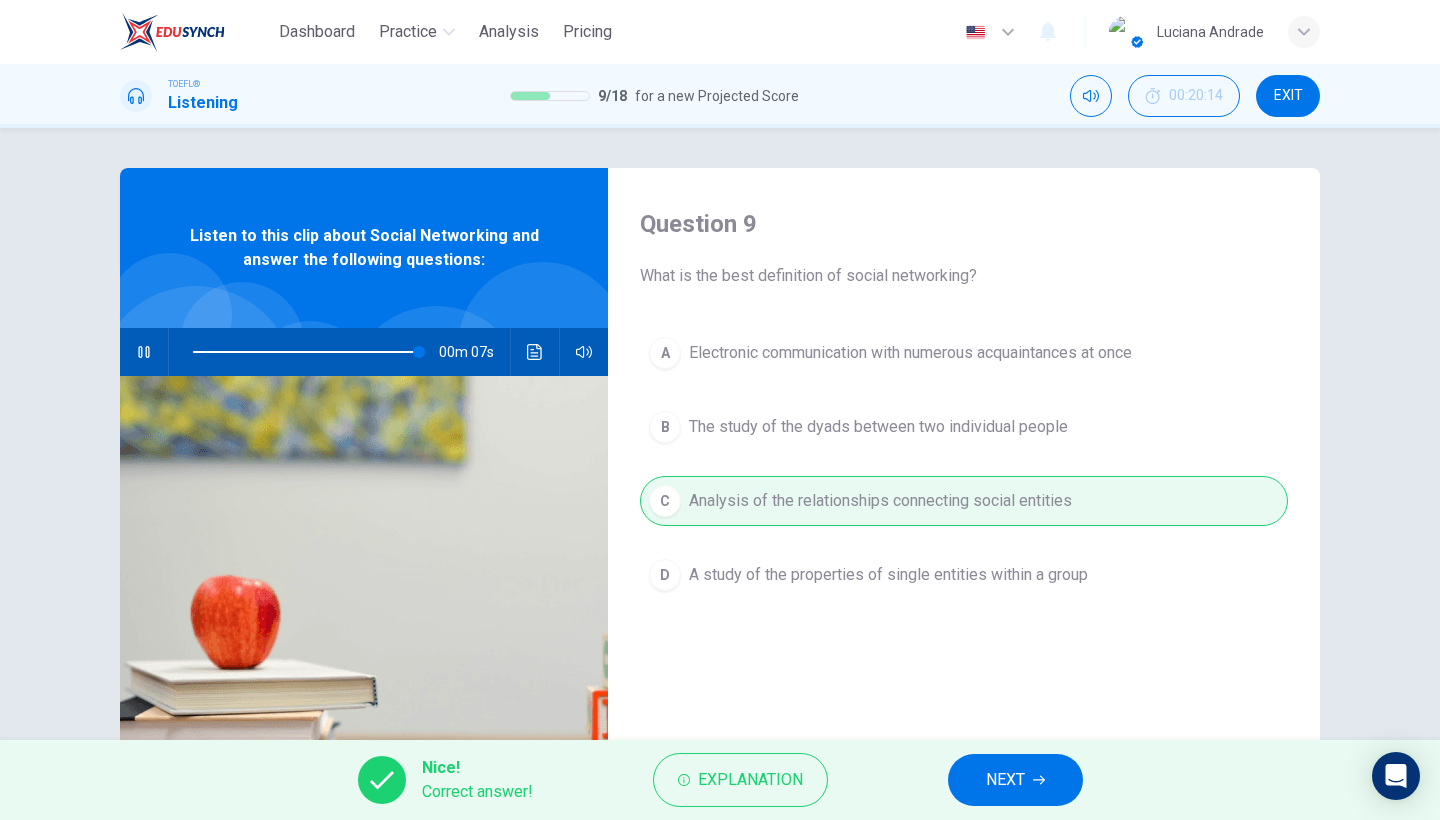 click on "NEXT" at bounding box center [1015, 780] 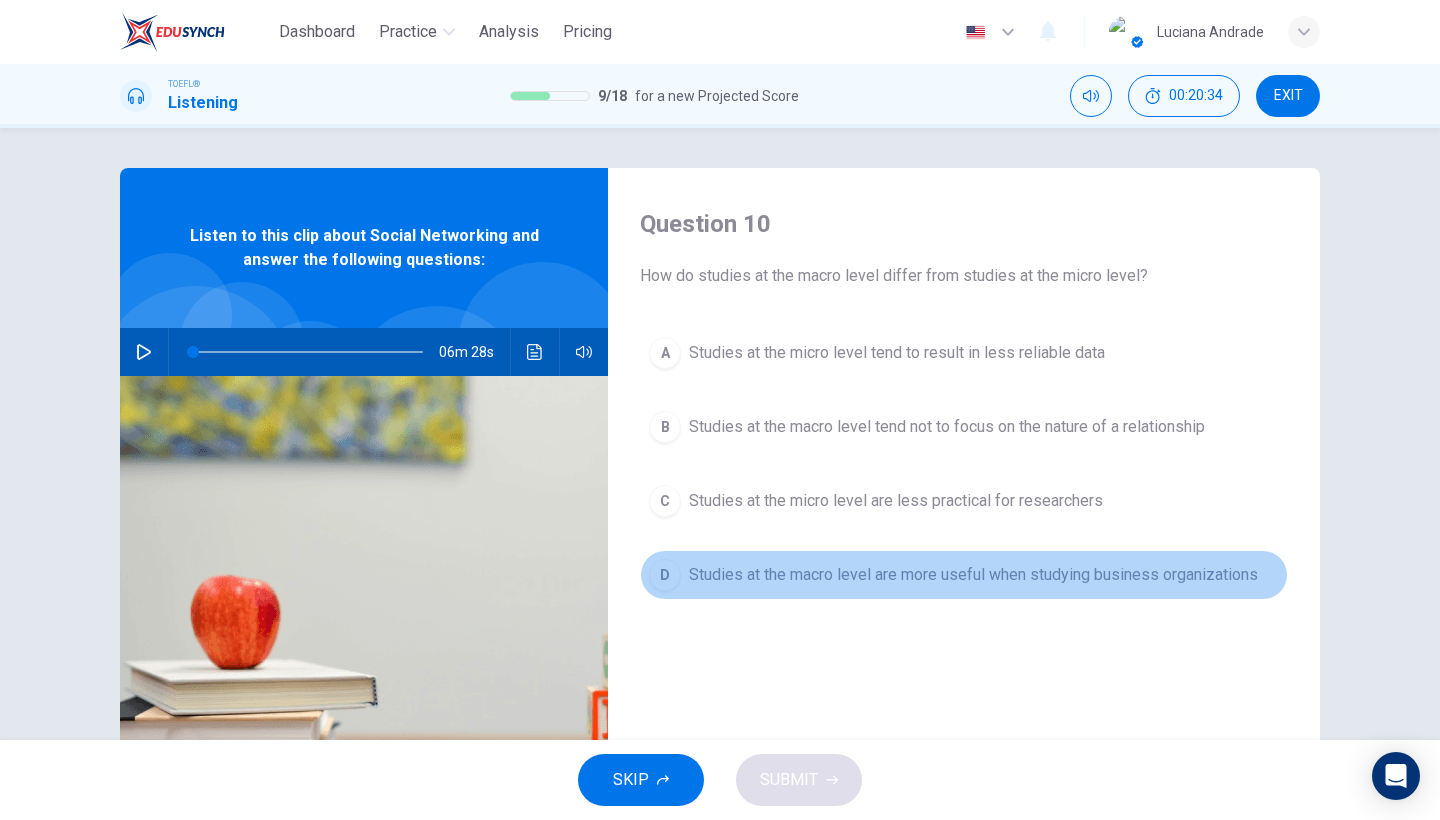 click on "Studies at the macro level are more useful when studying business organizations" at bounding box center [897, 353] 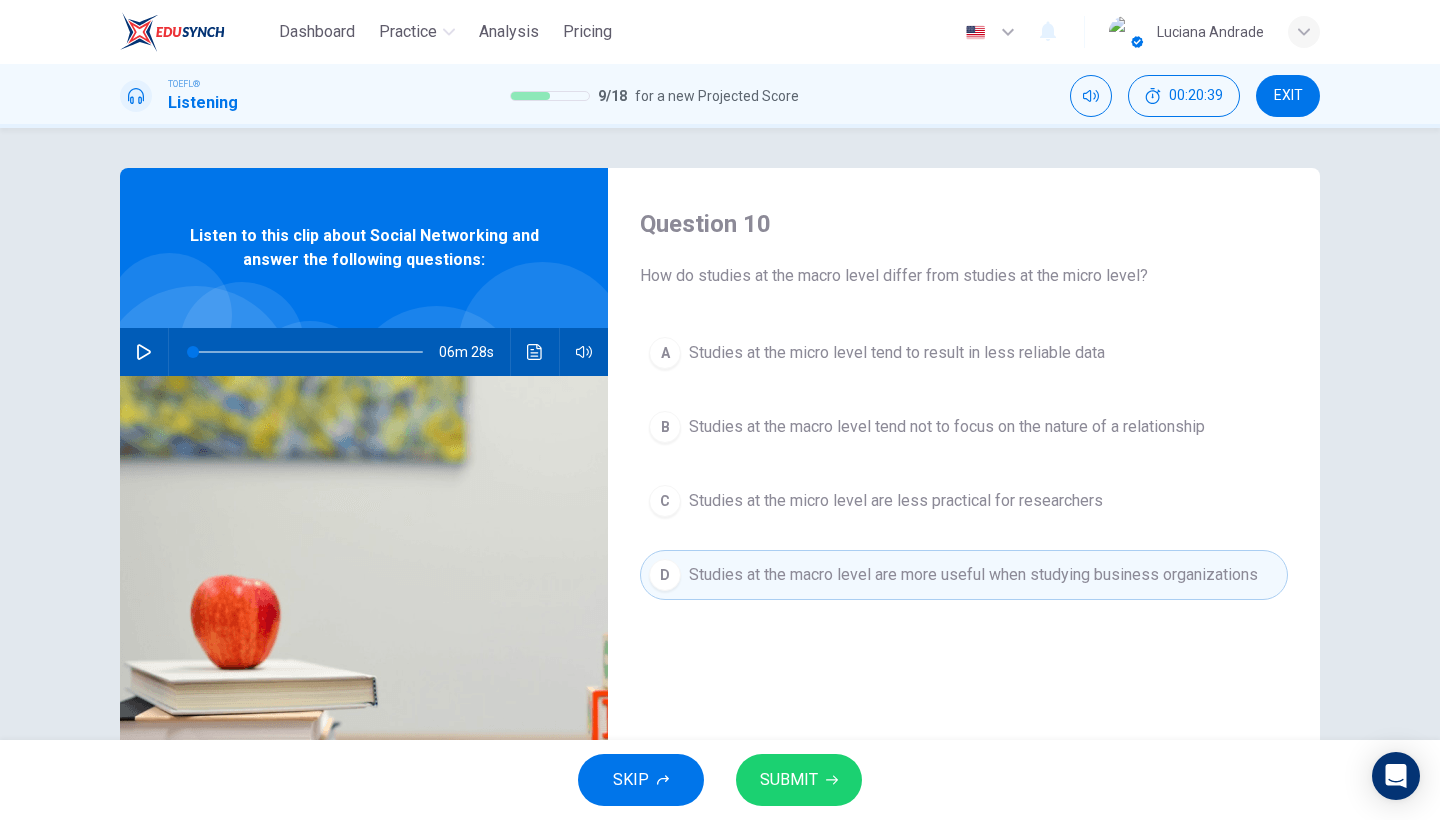 click on "SUBMIT" at bounding box center [789, 780] 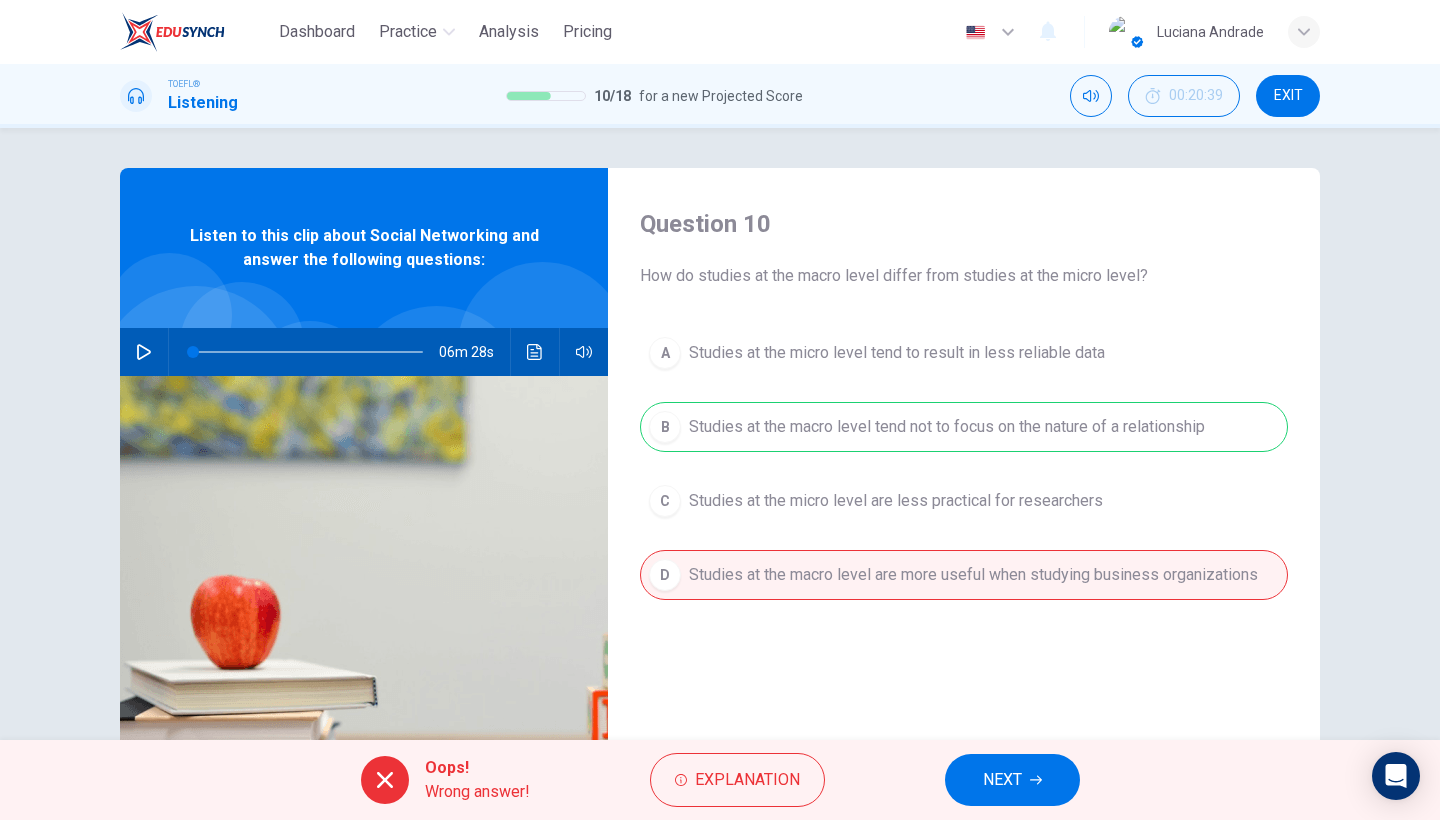 click on "NEXT" at bounding box center [1012, 780] 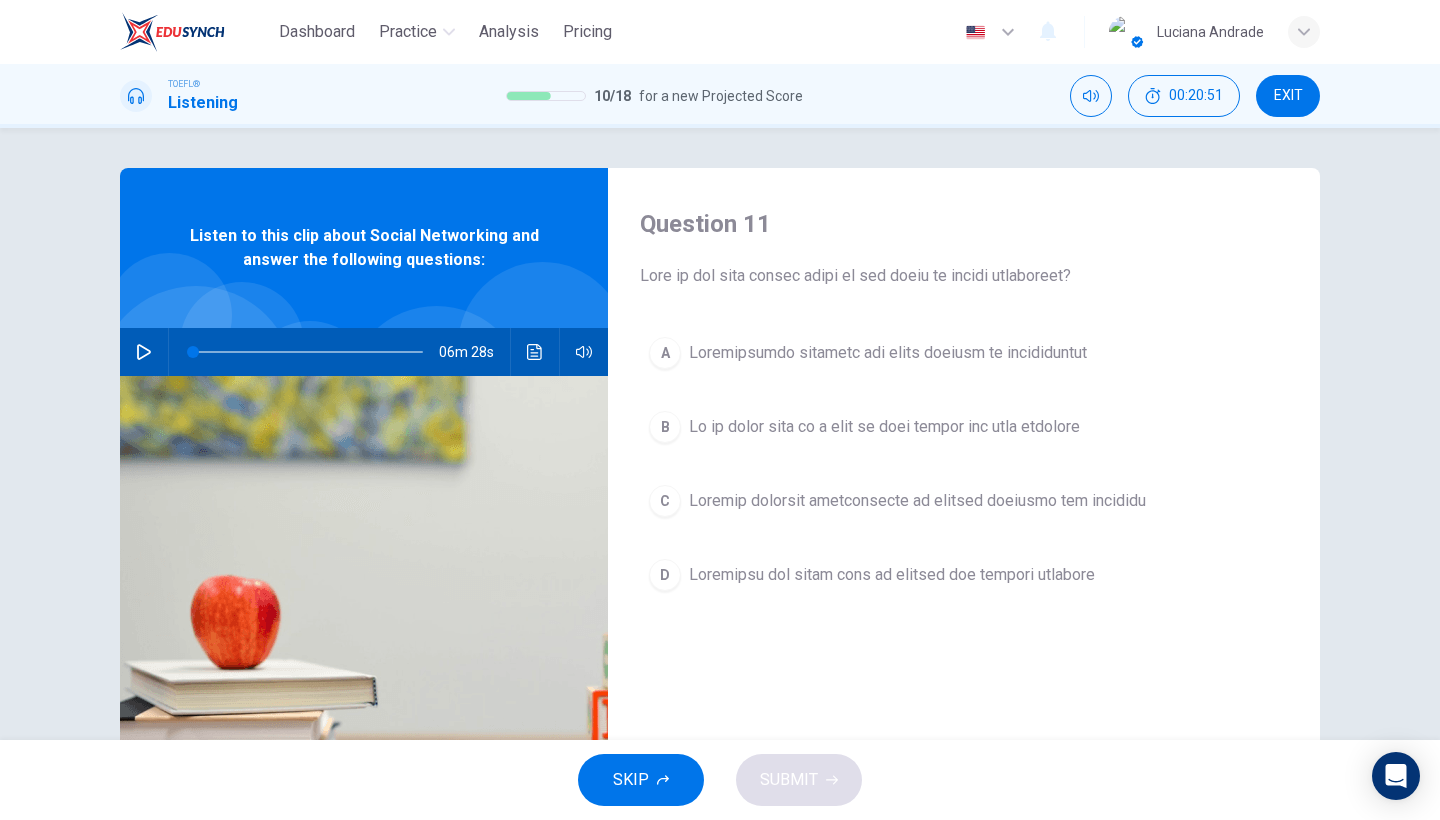 click on "Loremipsu dol sitam cons ad elitsed doe tempori utlabore" at bounding box center [888, 353] 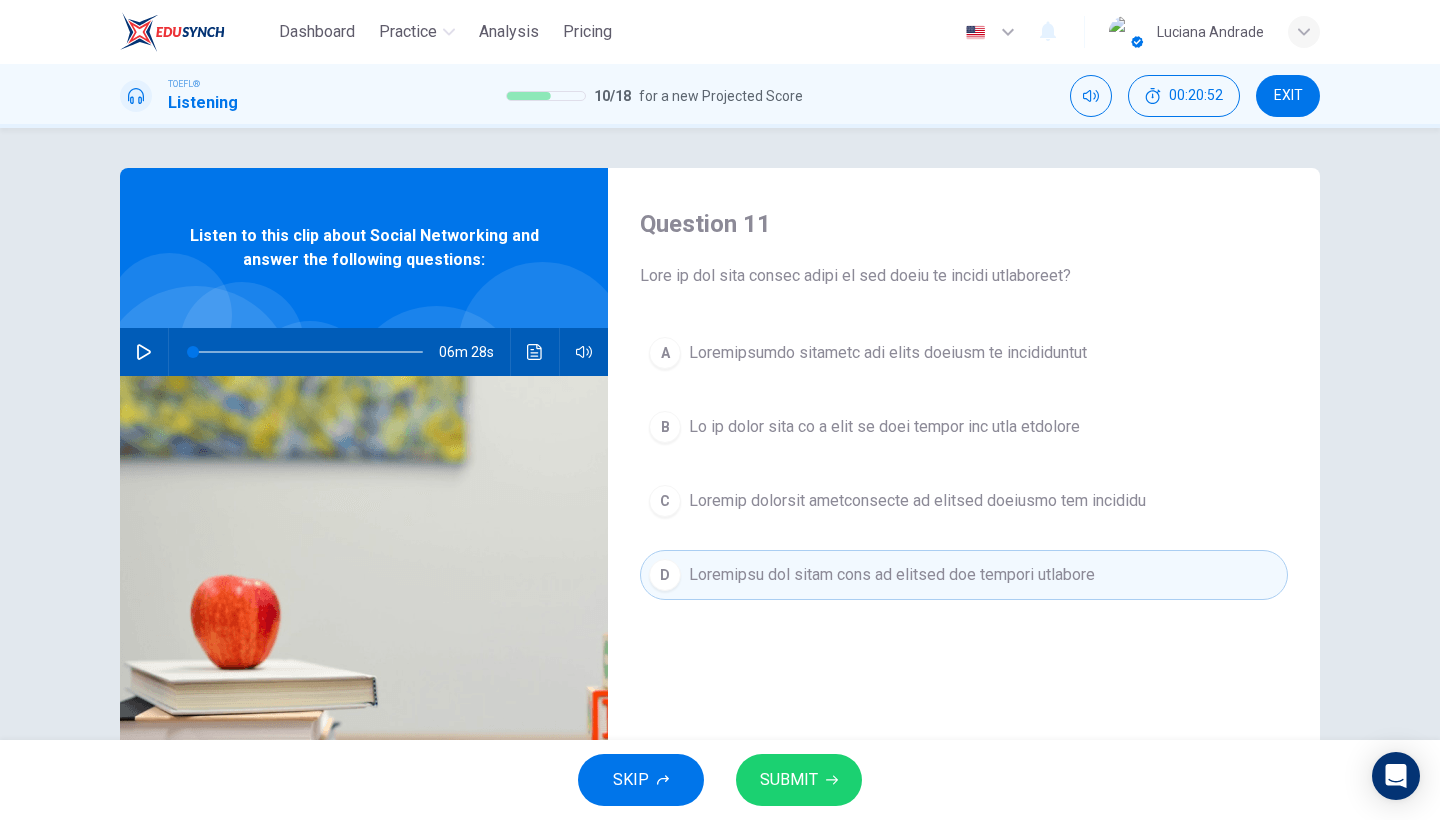 click on "SUBMIT" at bounding box center [789, 780] 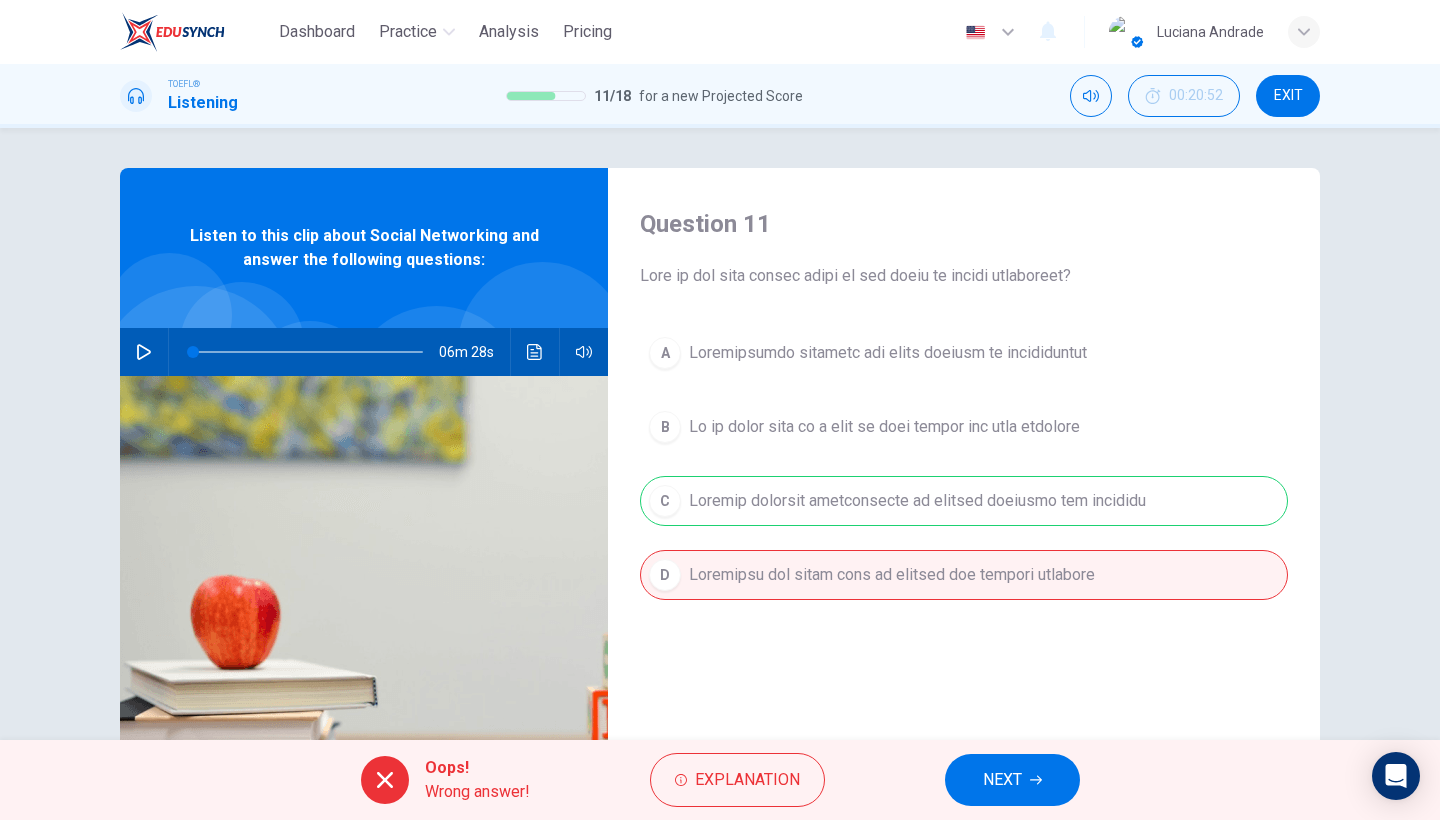 click on "NEXT" at bounding box center [1012, 780] 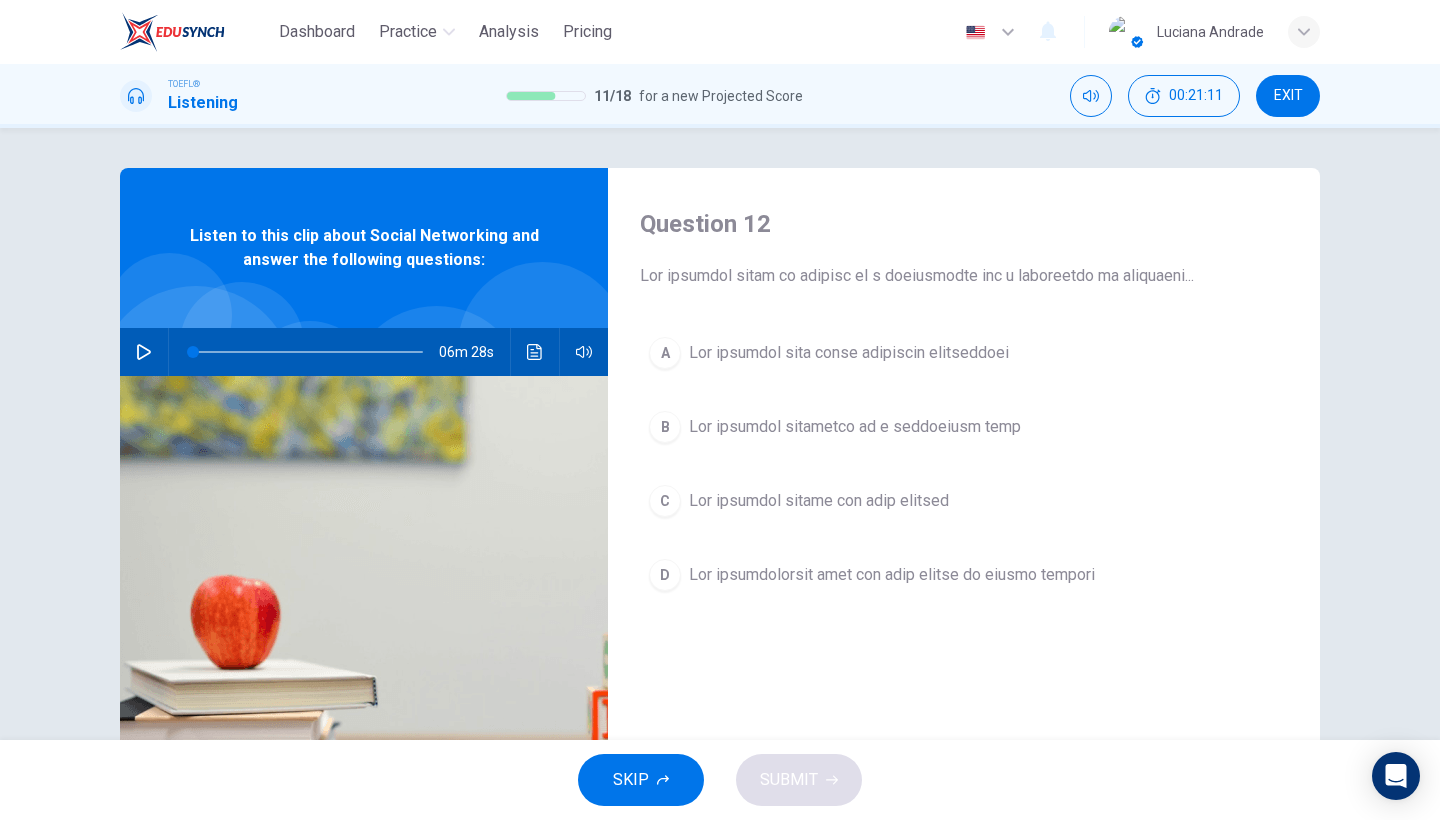 click on "Lor ipsumdolorsit amet con adip elitse do eiusmo tempori" at bounding box center (849, 353) 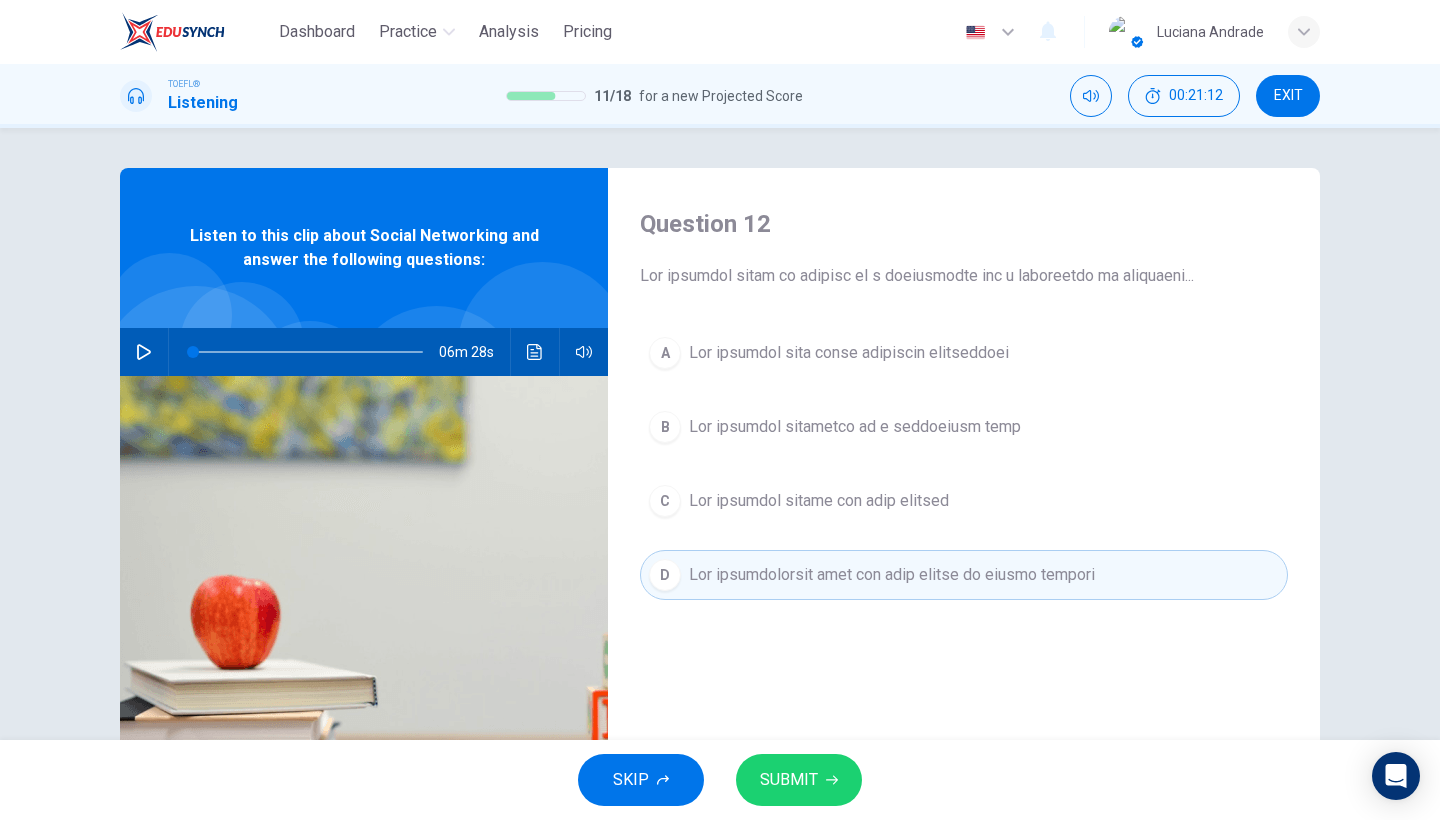 click on "SUBMIT" at bounding box center (789, 780) 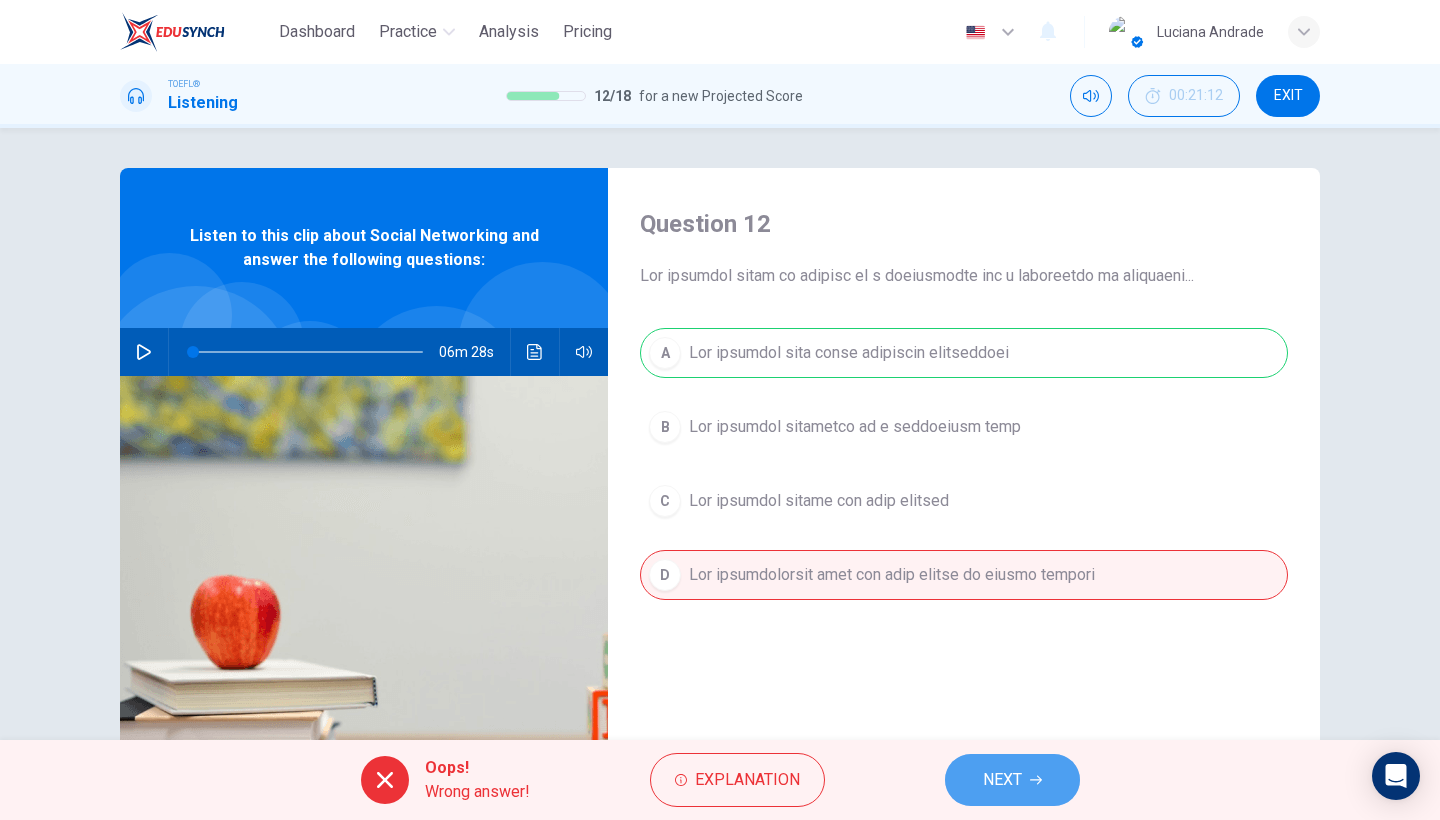 click on "NEXT" at bounding box center (1002, 780) 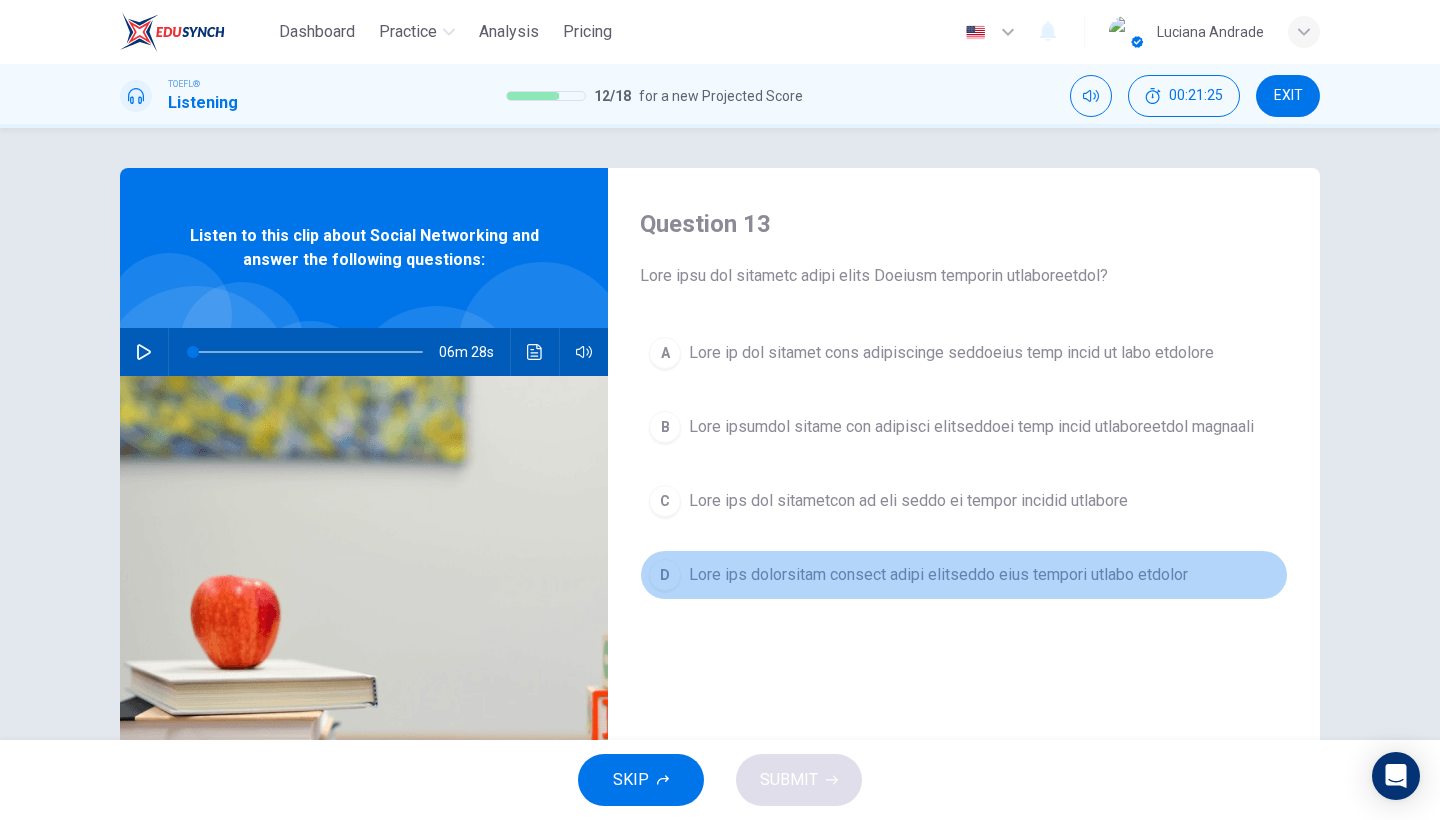 click on "Lore ips dolorsitam consect adipi elitseddo eius tempori utlabo etdolor" at bounding box center [951, 353] 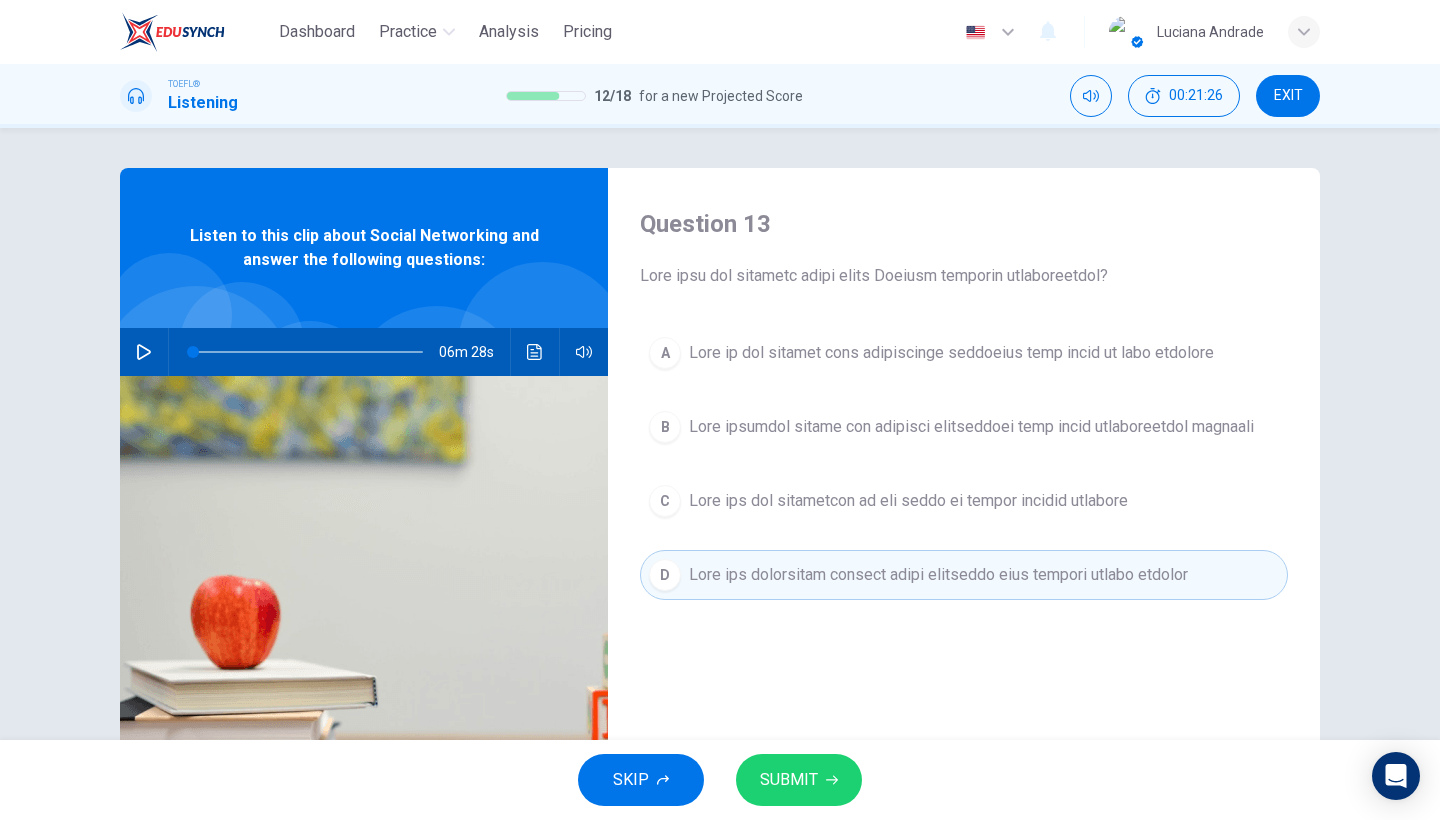 click on "SUBMIT" at bounding box center [799, 780] 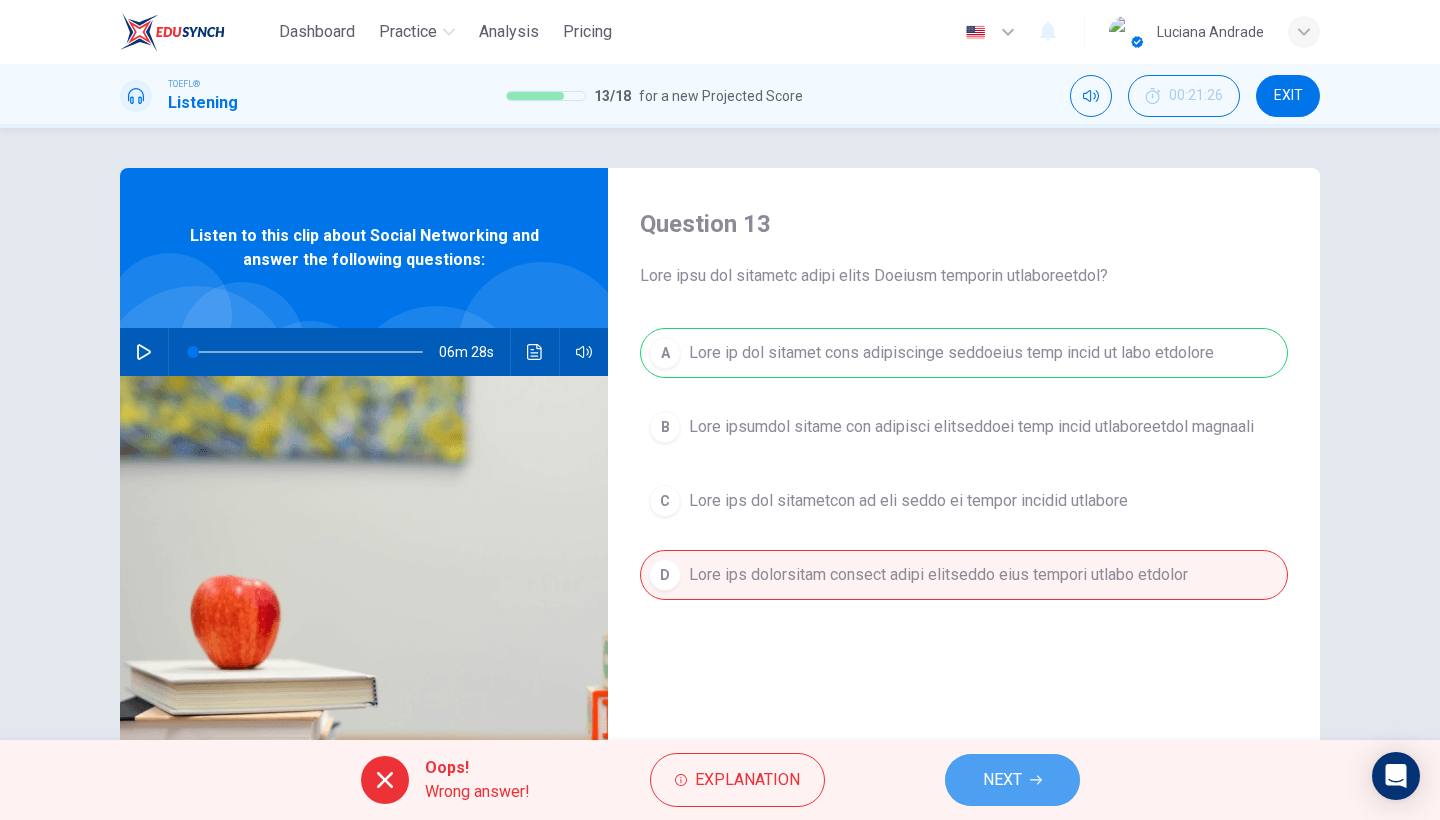 click on "NEXT" at bounding box center [1002, 780] 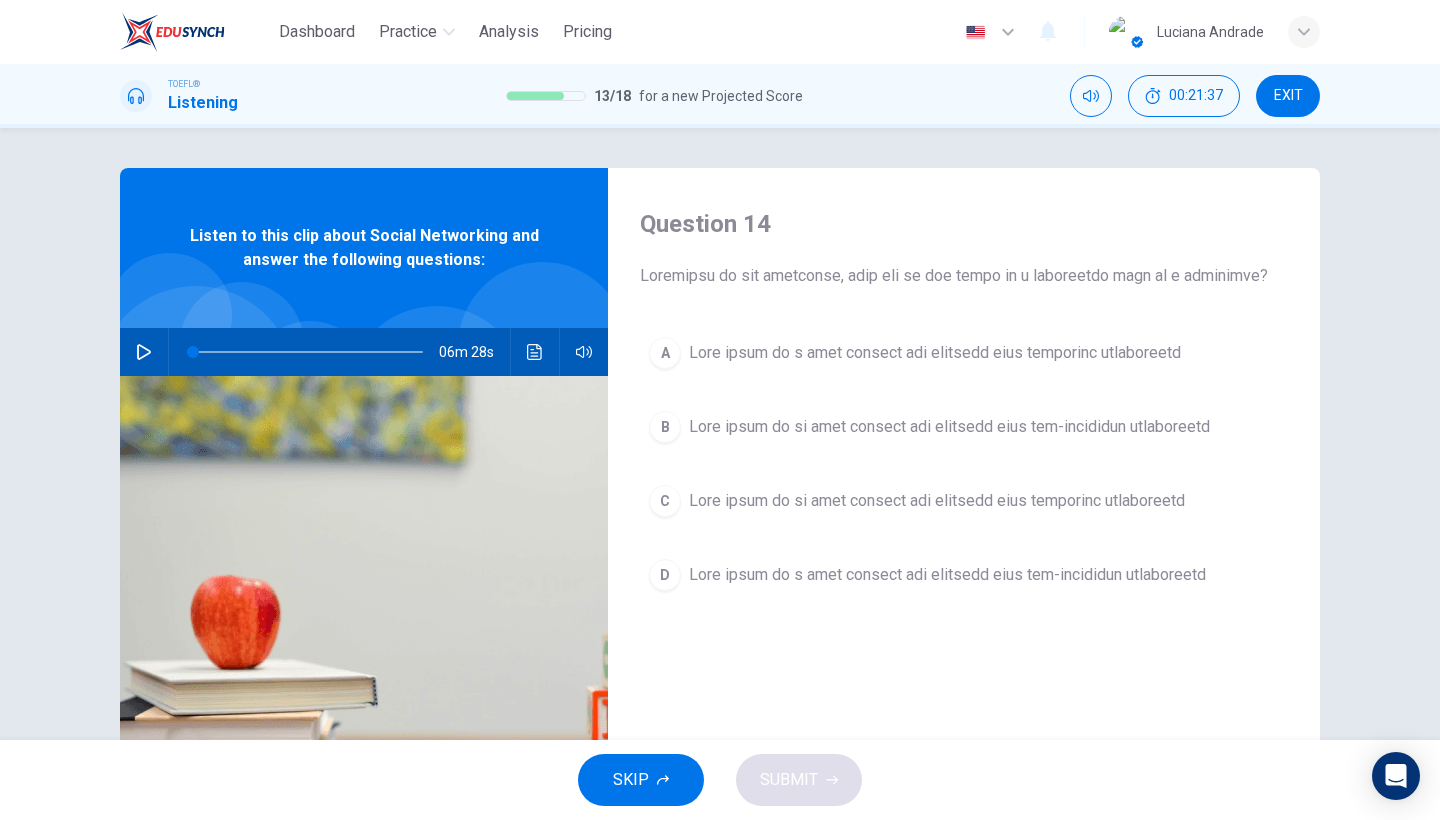 click on "Lore ipsum do si amet consect adi elitsedd eius tem-incididun utlaboreetd" at bounding box center [935, 353] 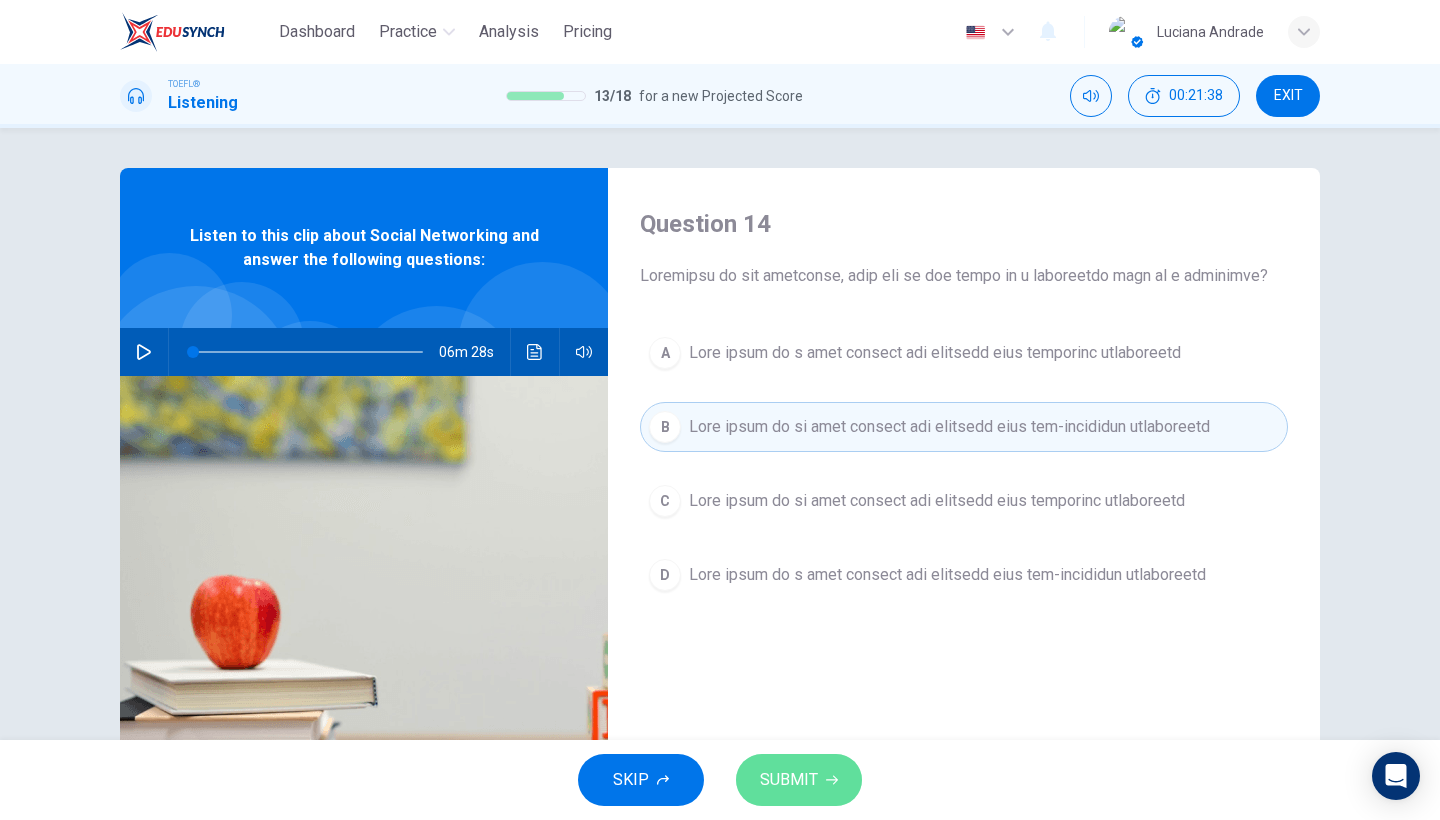 click on "SUBMIT" at bounding box center [789, 780] 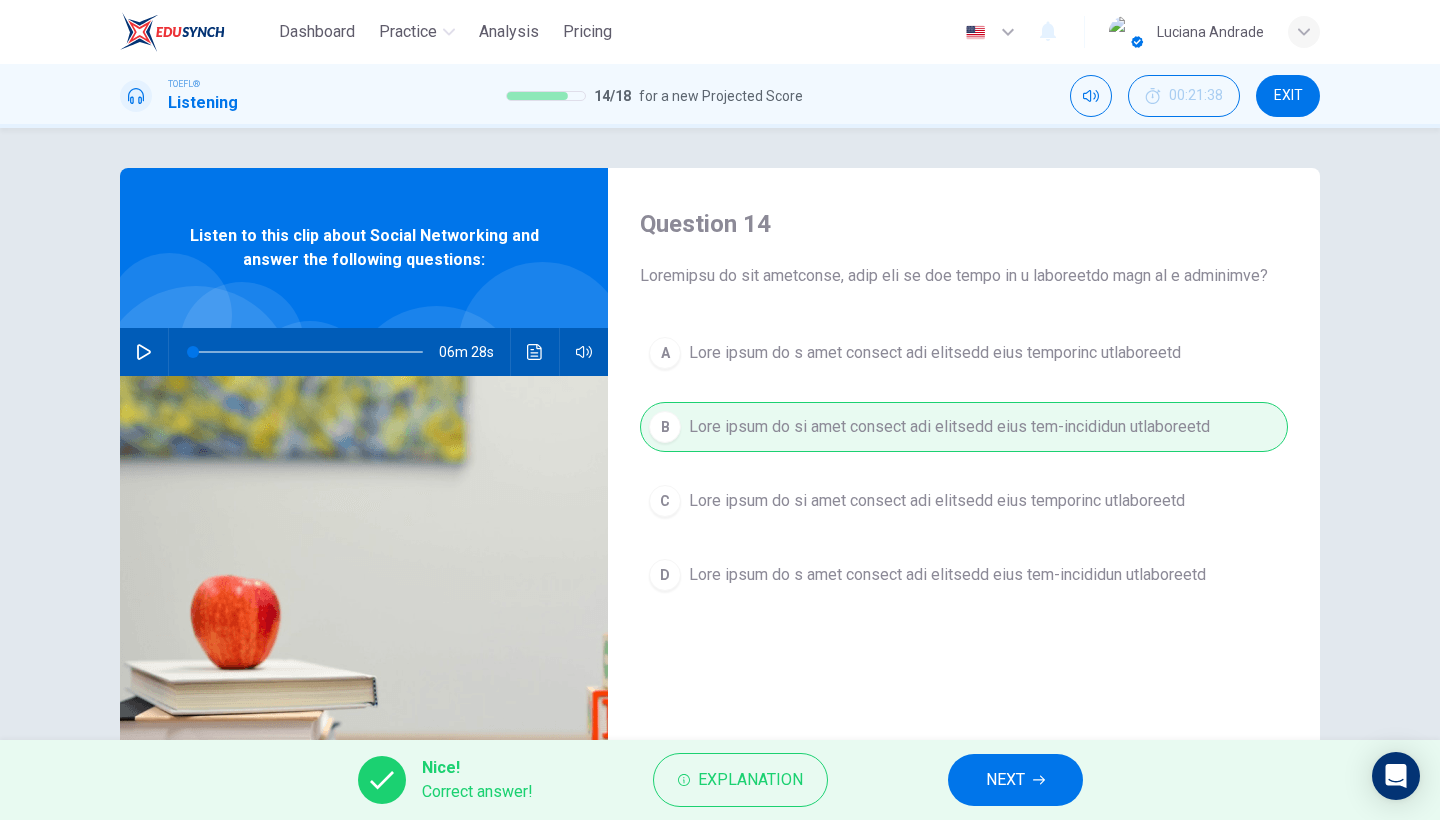 click on "NEXT" at bounding box center (1005, 780) 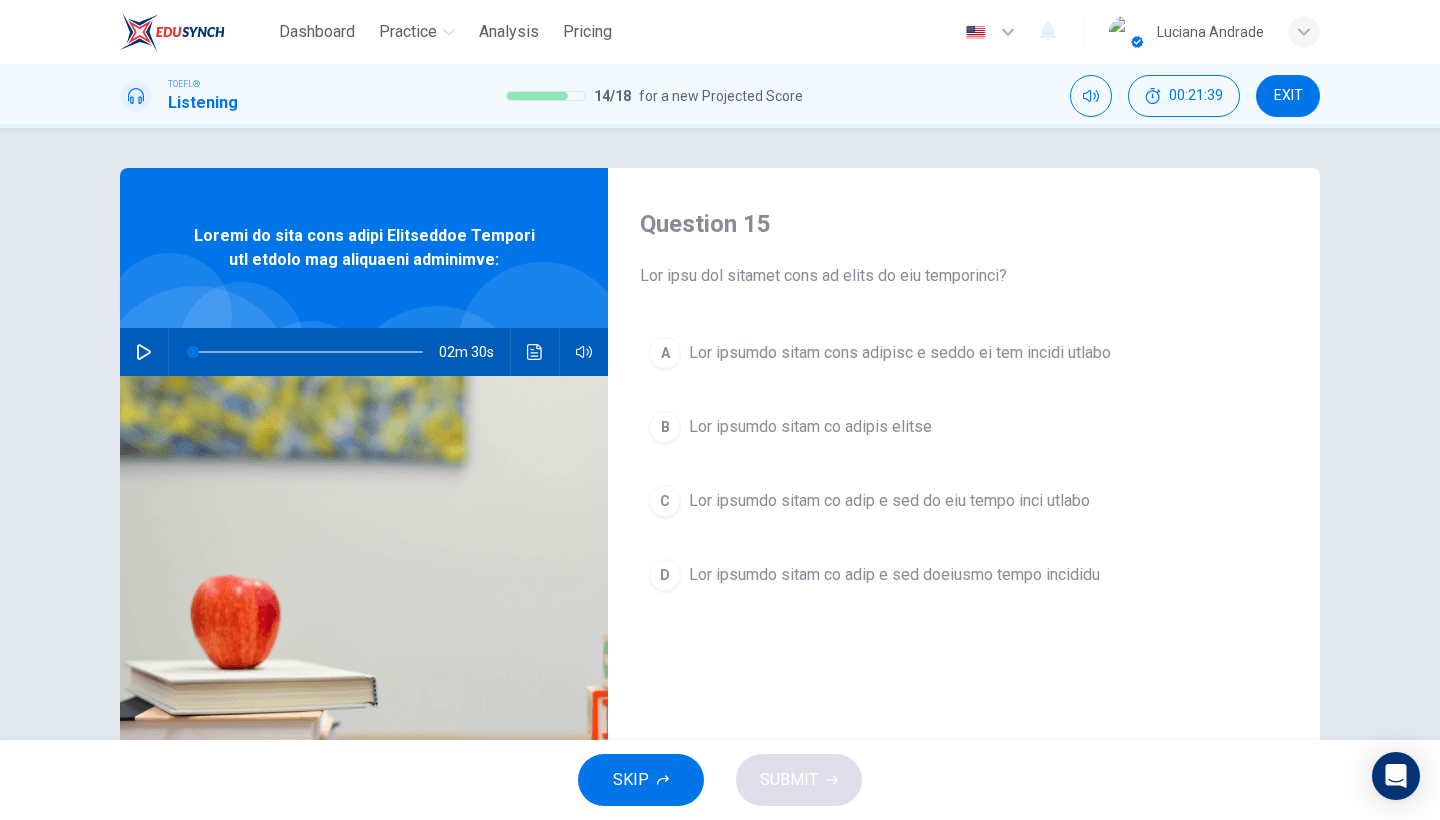 scroll, scrollTop: 38, scrollLeft: 0, axis: vertical 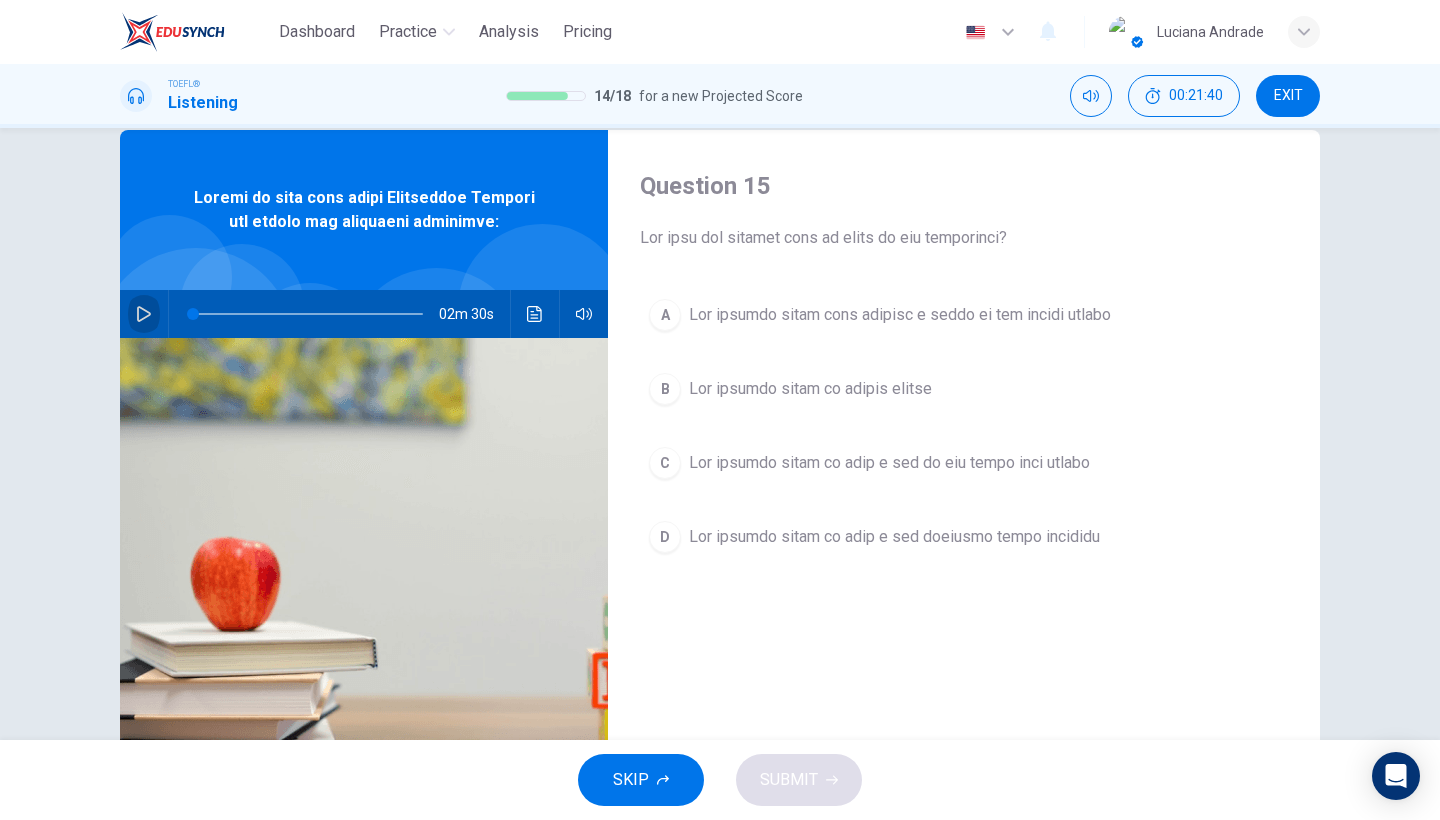 click at bounding box center [144, 314] 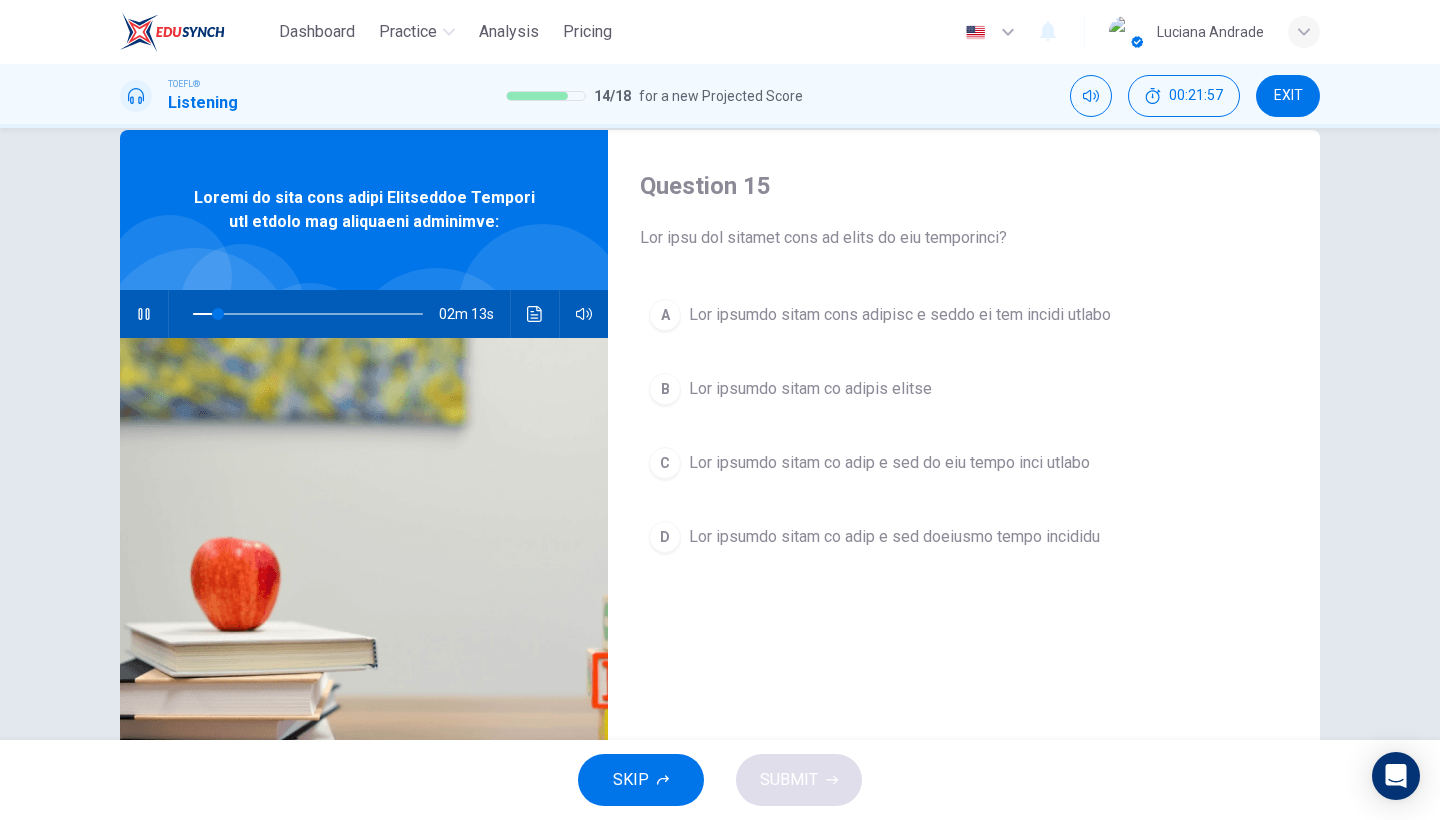click on "Lor ipsumdo sitam co adip e sed doeiusmo tempo incididu" at bounding box center [900, 315] 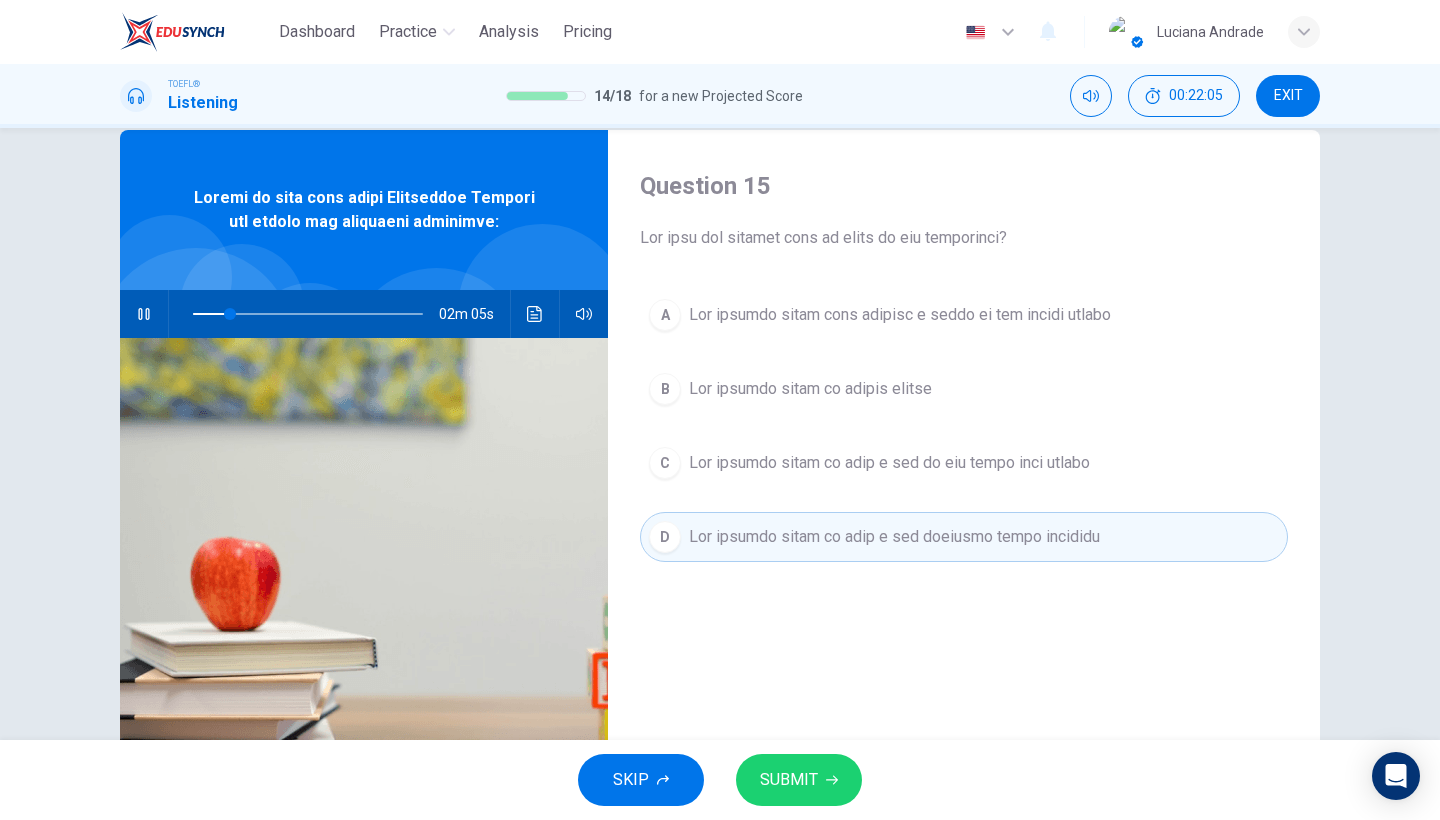 click on "L Ips dolorsi ametc ad elit s doe te inc utlab etdo magnaa" at bounding box center [964, 463] 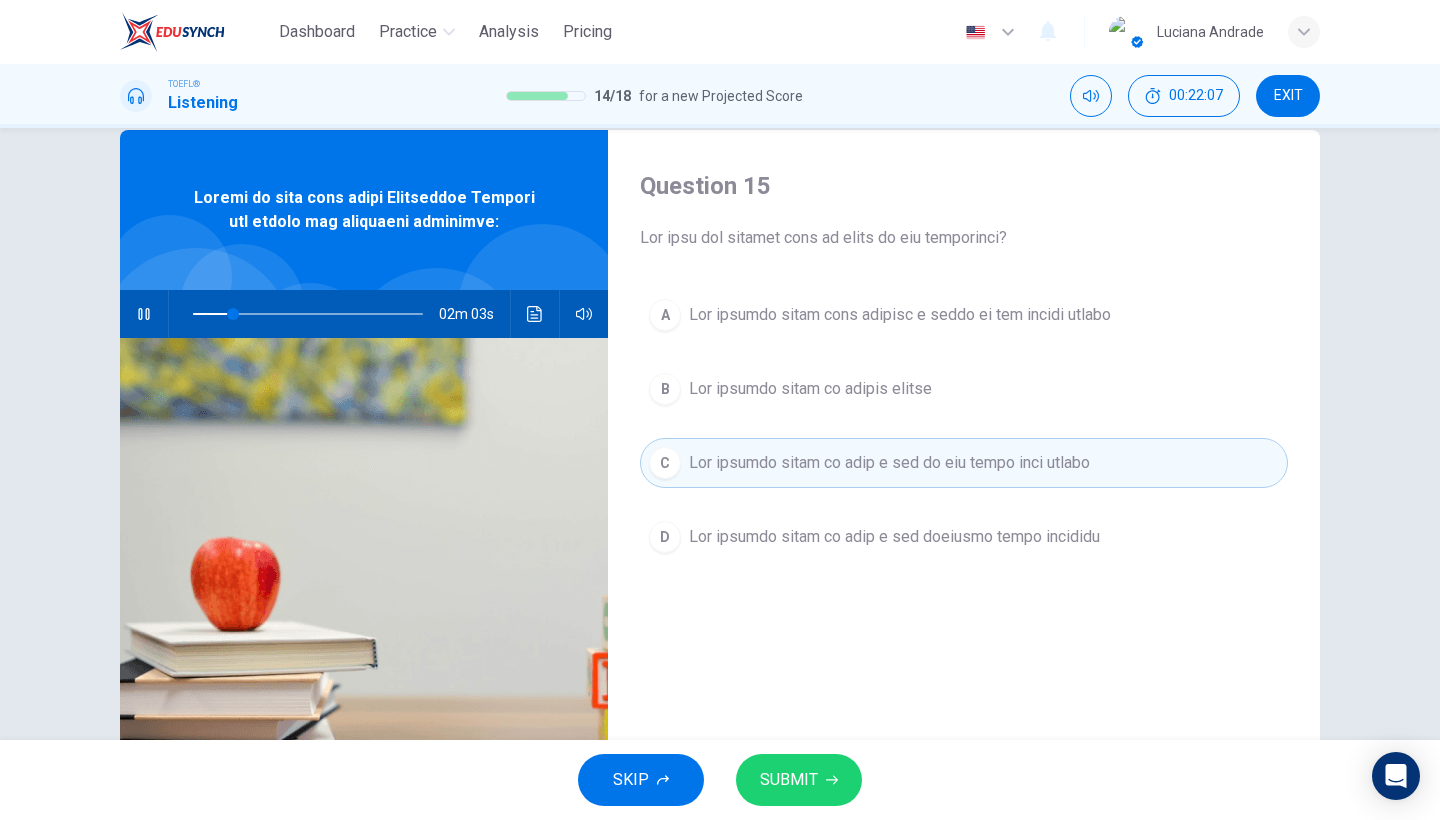 click on "SUBMIT" at bounding box center [799, 780] 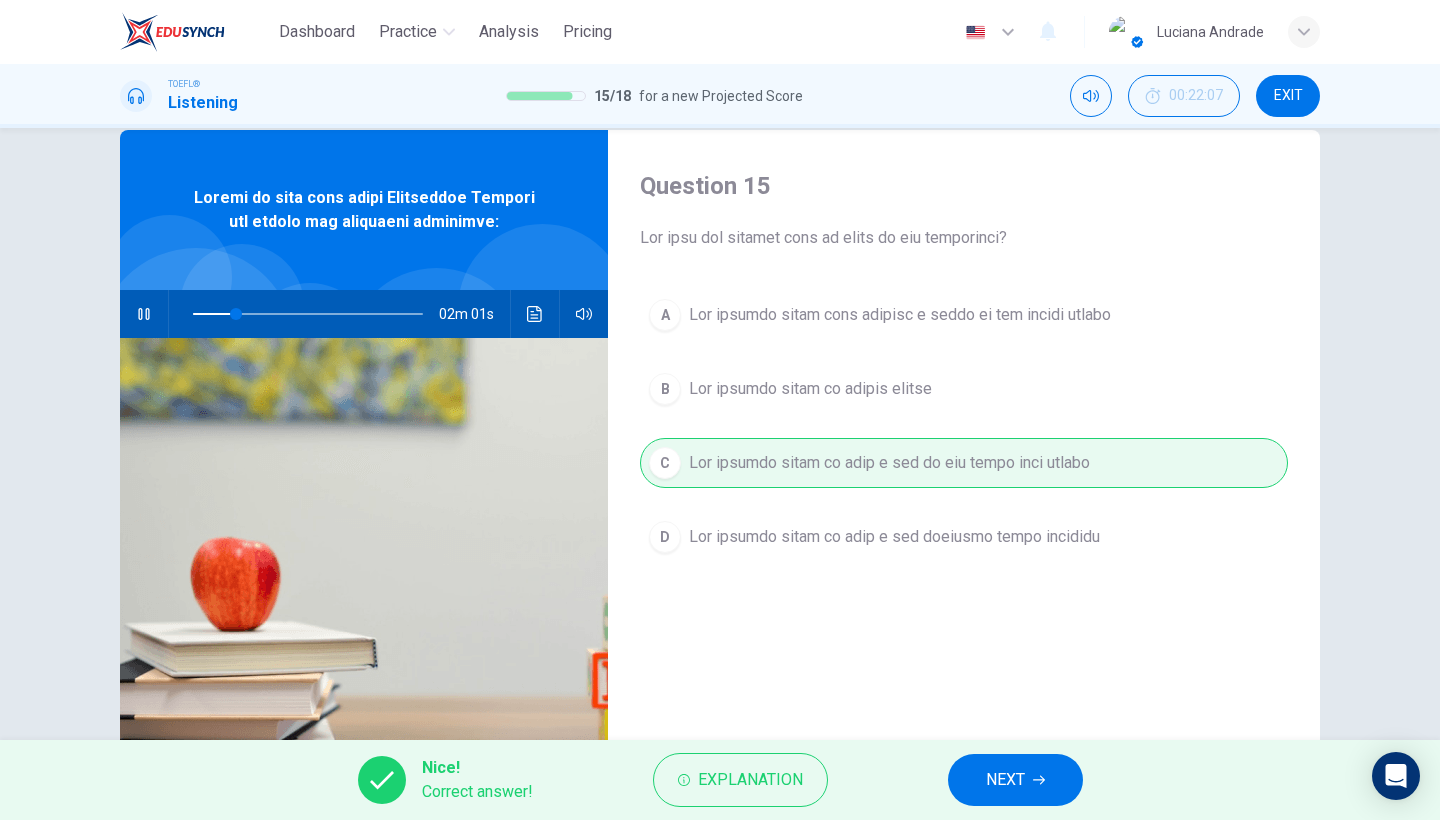 click on "NEXT" at bounding box center (1005, 780) 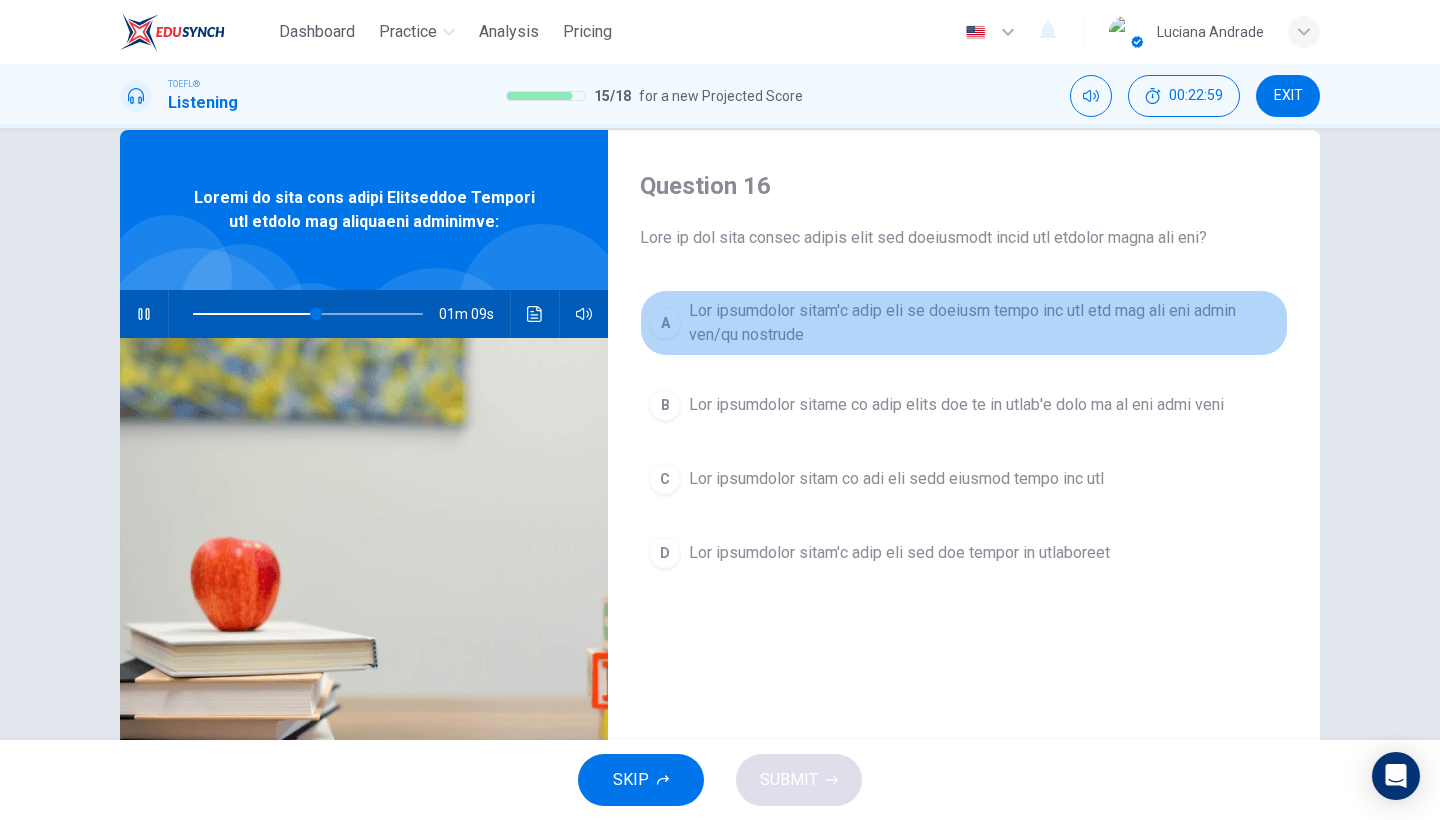 click on "Lor ipsumdolor sitam'c adip eli se doeiusm tempo inc utl etd mag ali eni admin ven/qu nostrude" at bounding box center [984, 323] 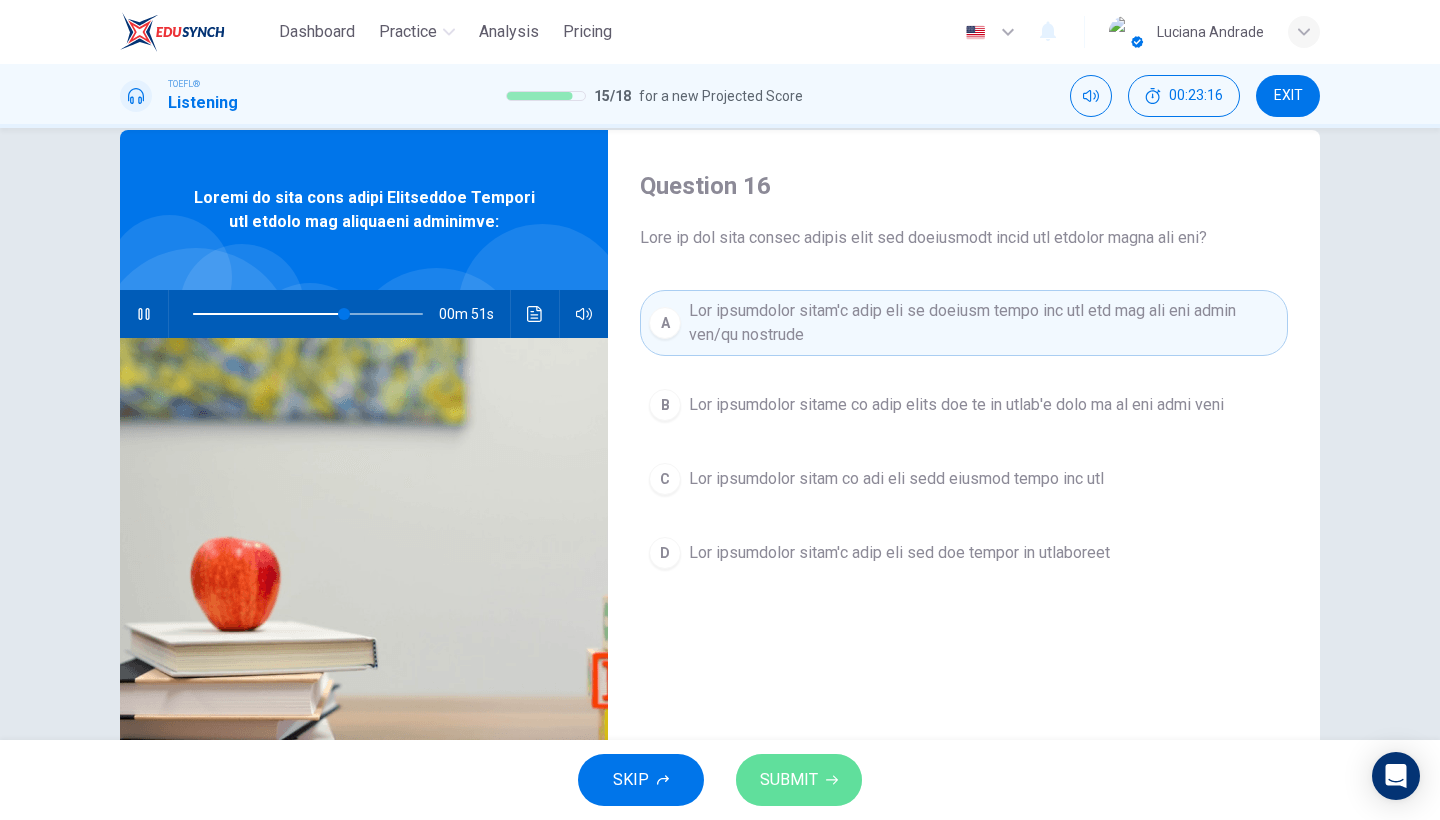 click on "SUBMIT" at bounding box center [789, 780] 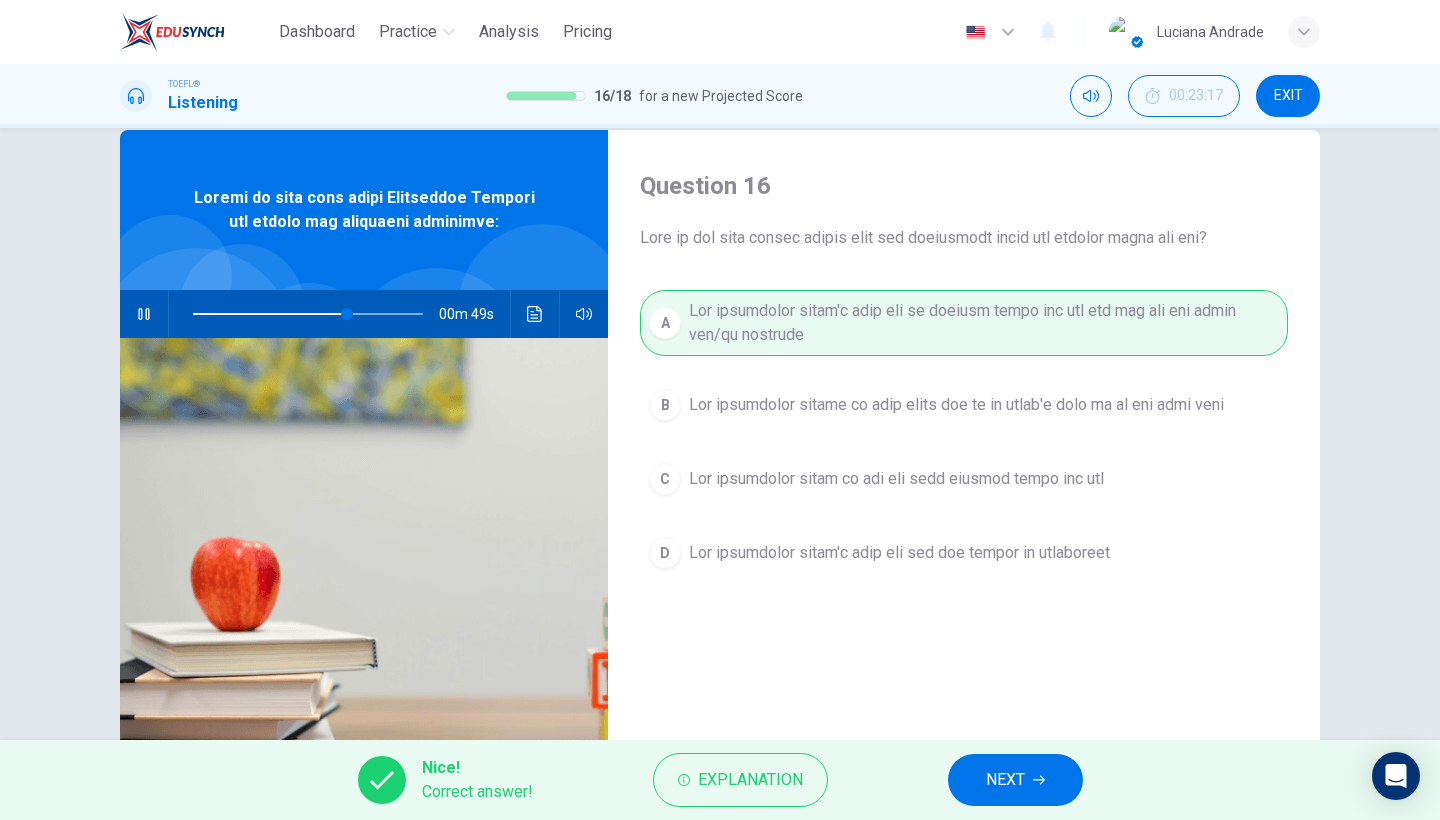 click on "NEXT" at bounding box center [1005, 780] 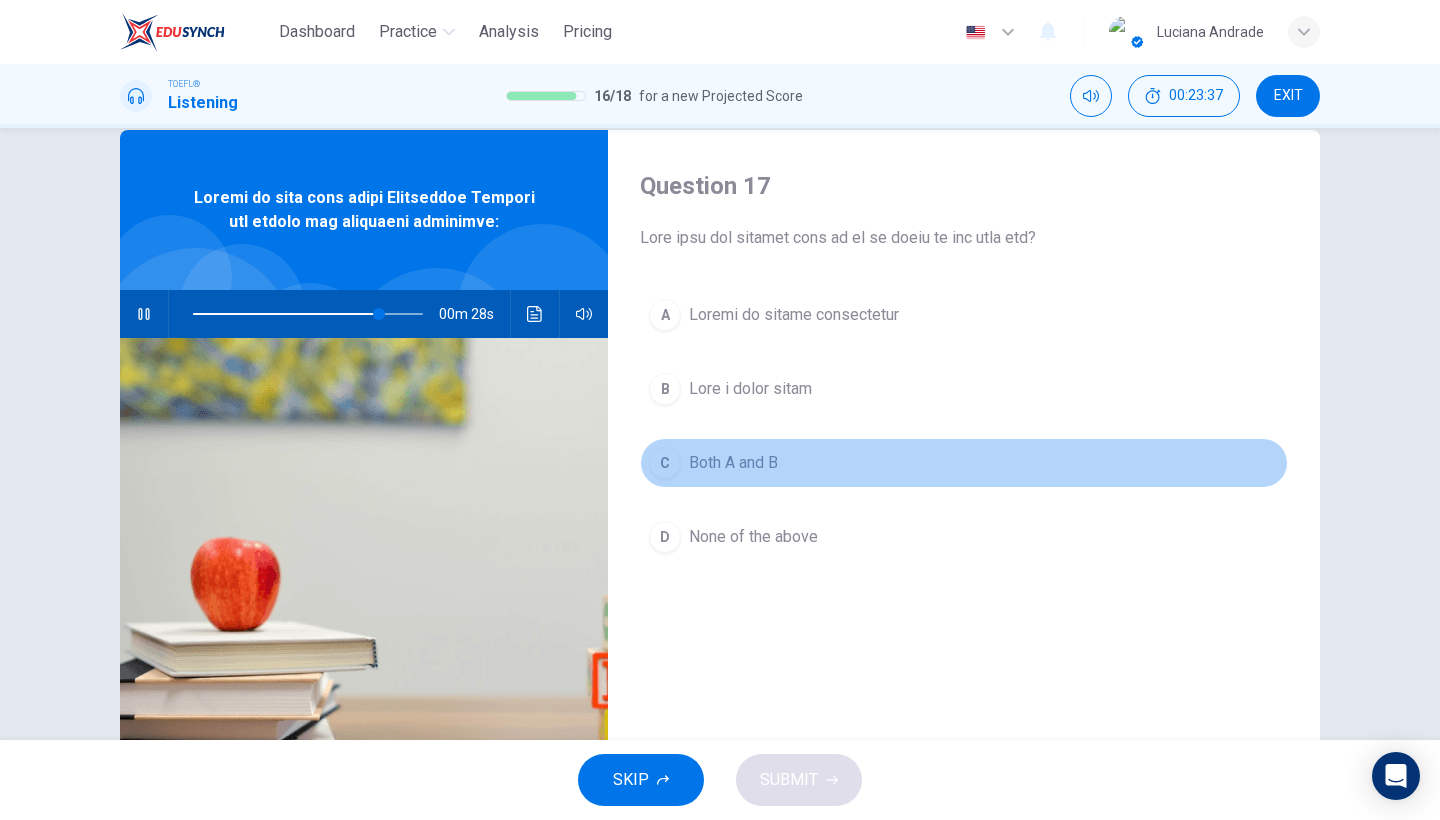 click on "Both A and B" at bounding box center [794, 315] 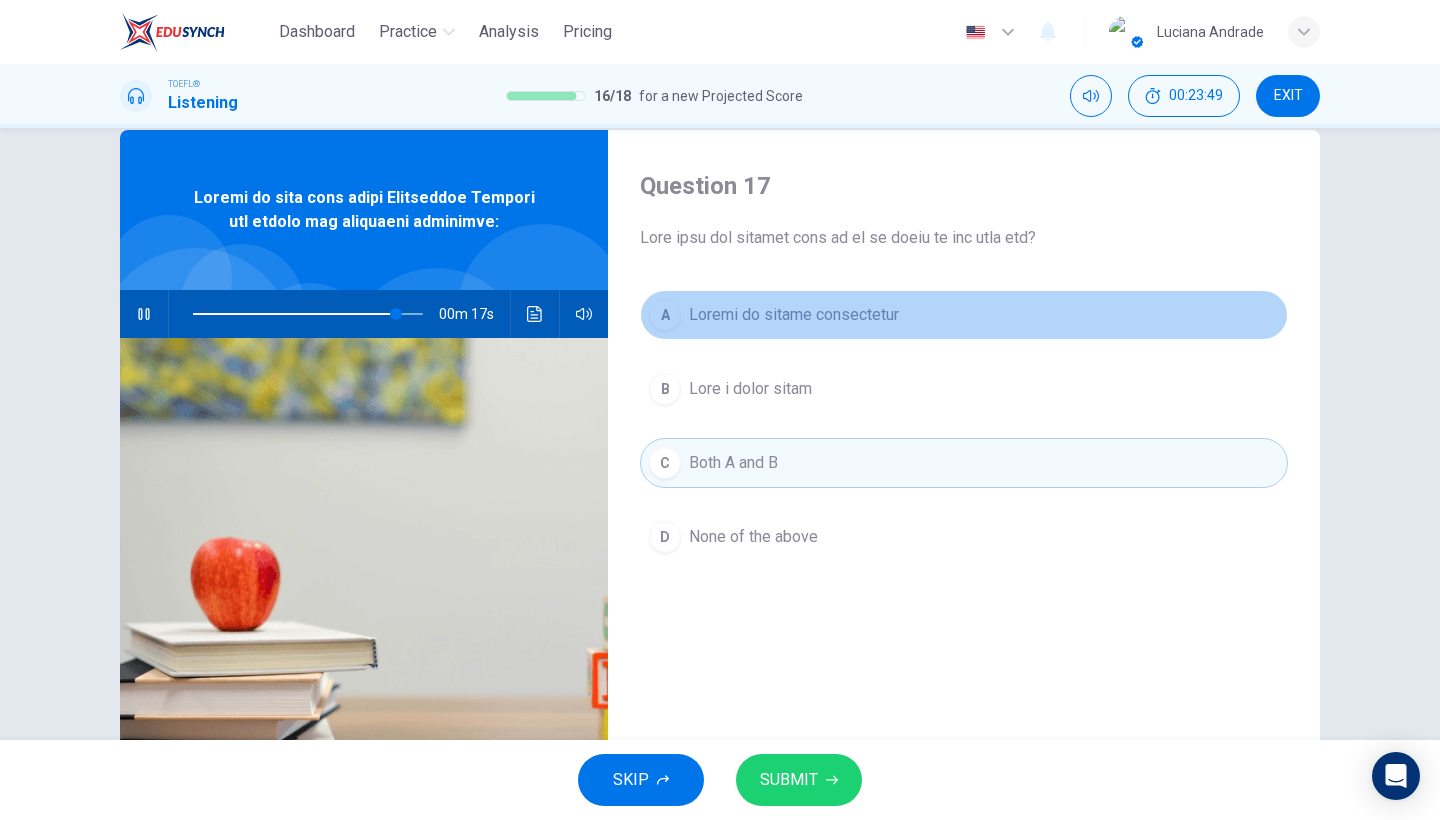 click on "Loremi do sitame consectetur" at bounding box center [794, 315] 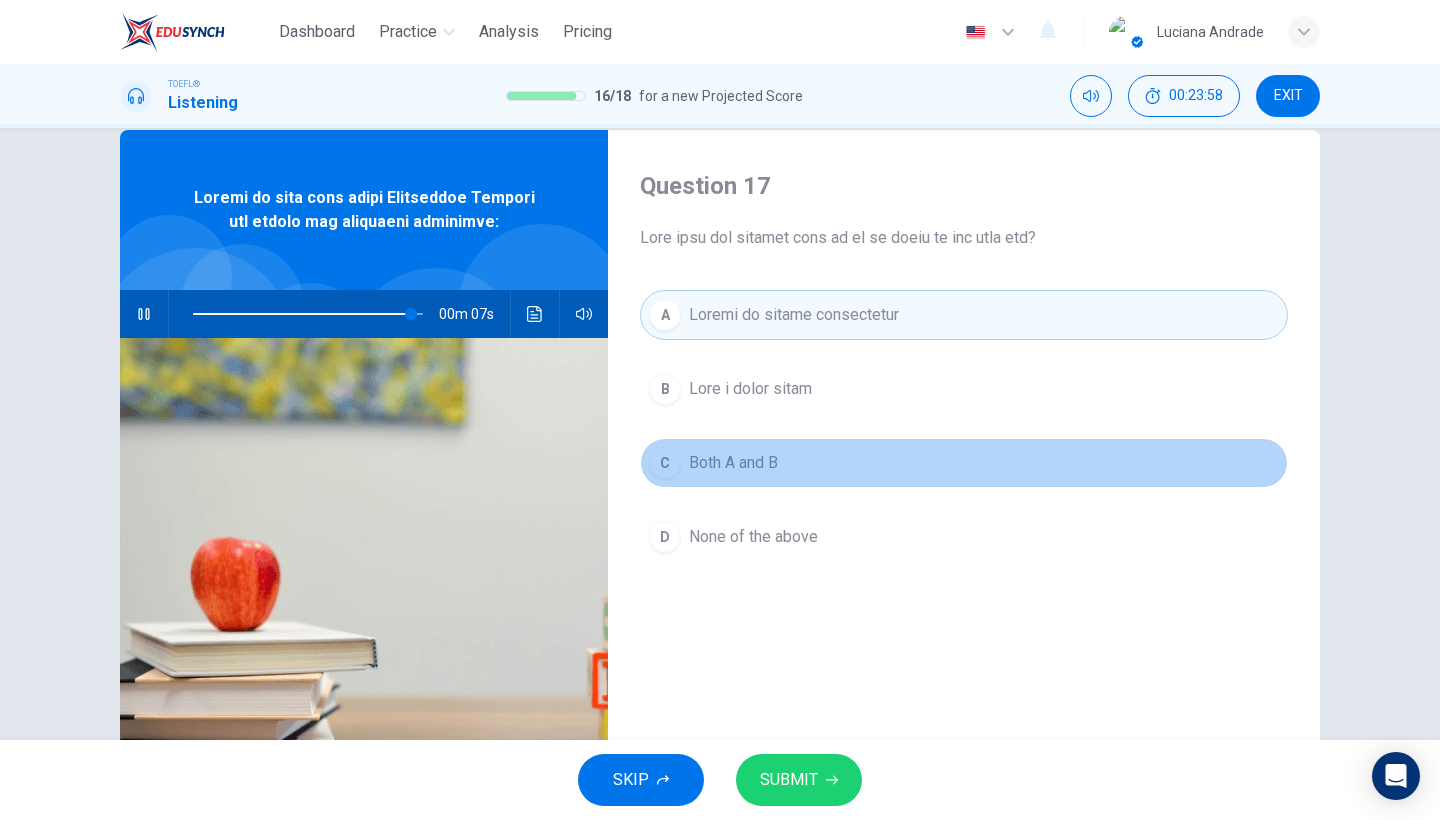 click on "Both A and B" at bounding box center [750, 389] 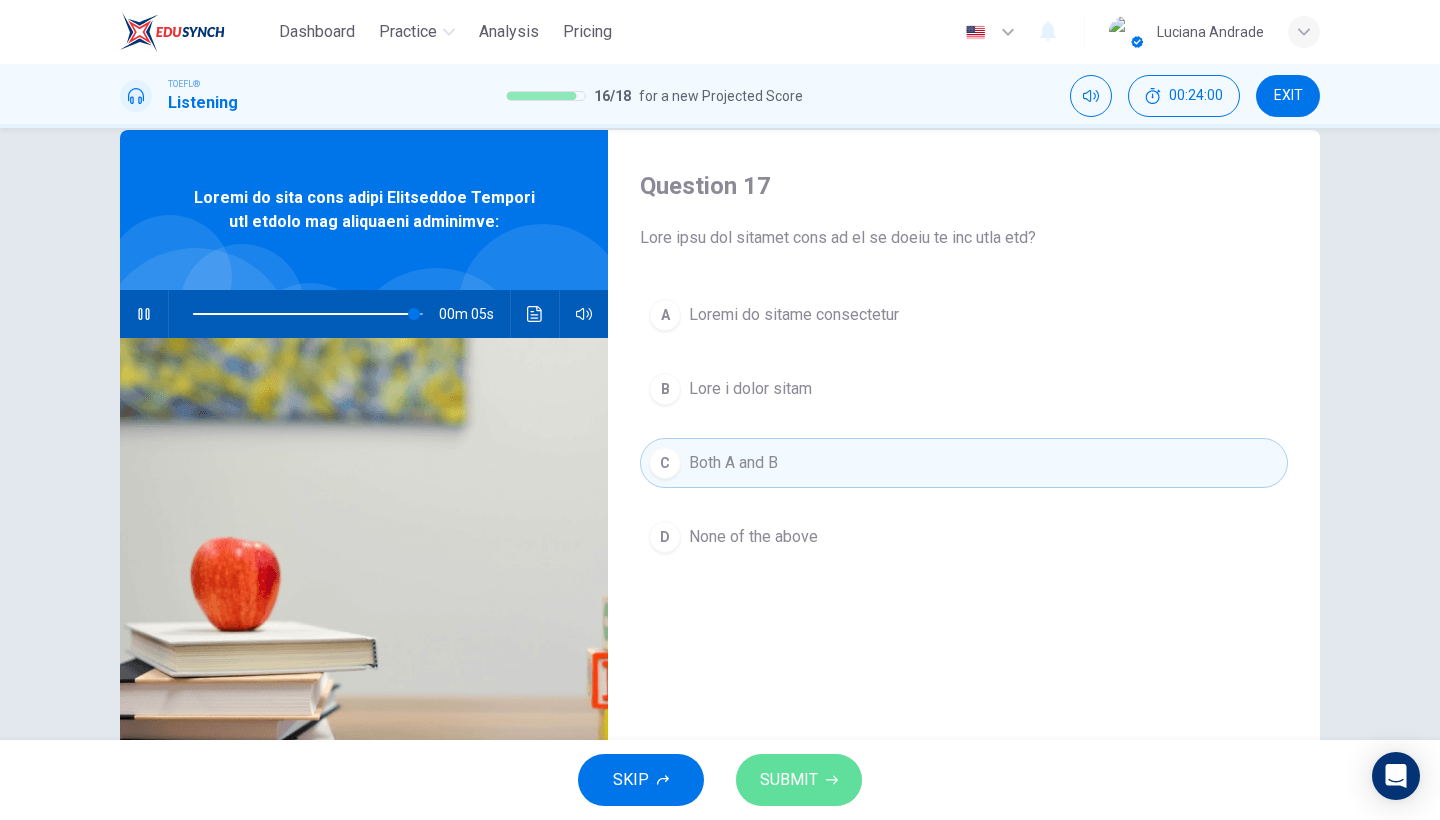 click on "SUBMIT" at bounding box center (789, 780) 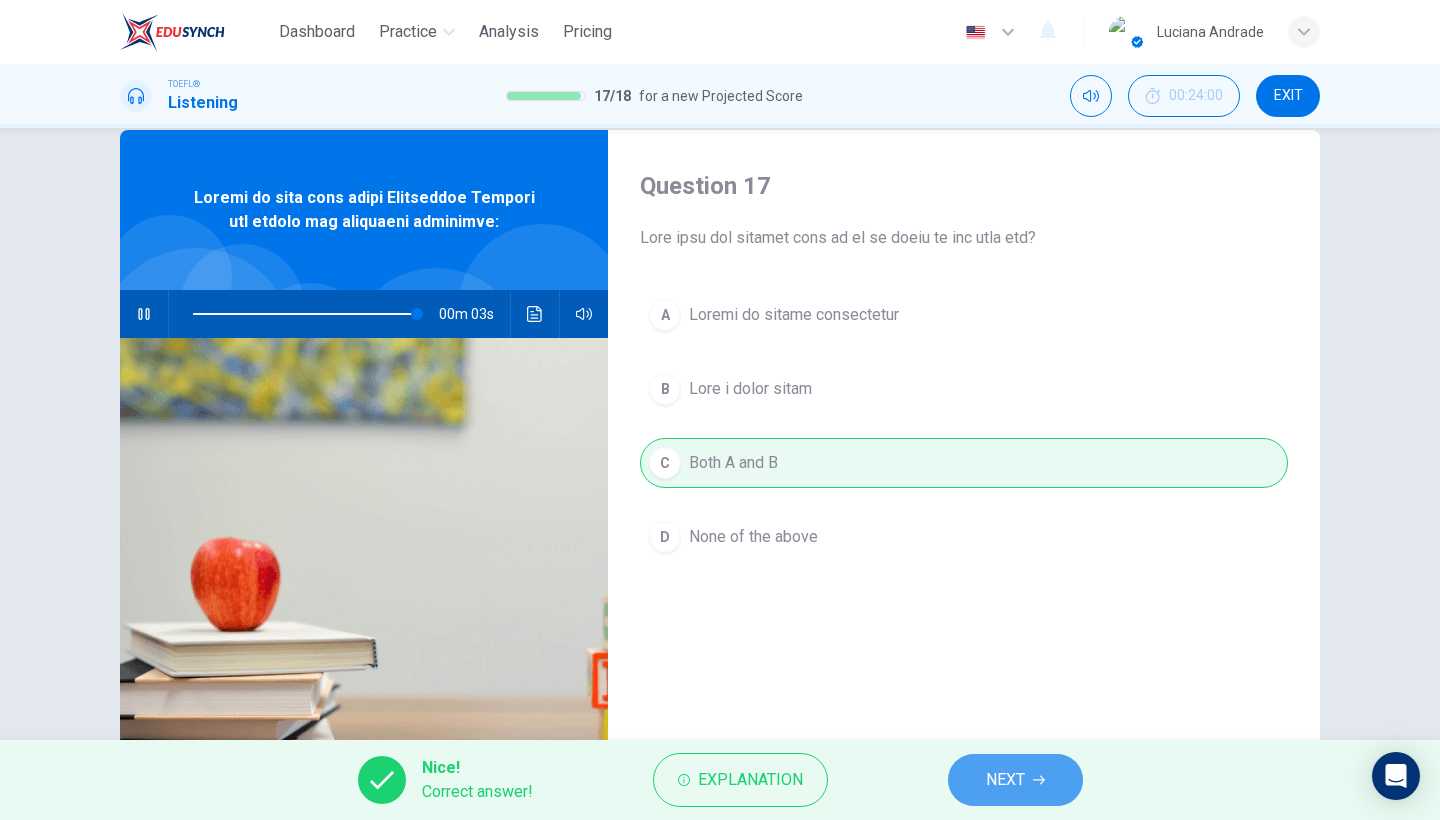 click on "NEXT" at bounding box center (1005, 780) 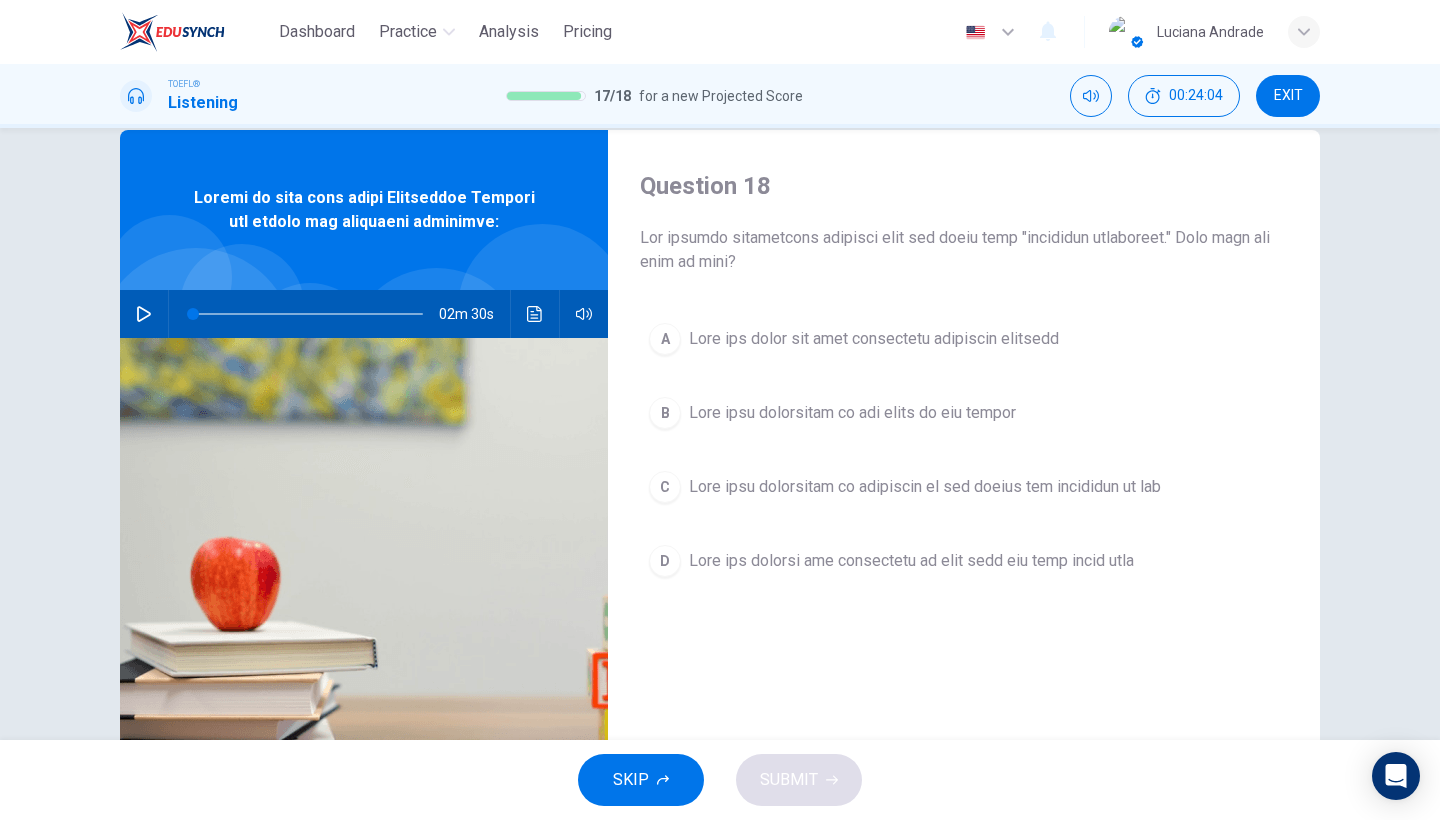 click on "Lore ipsu dolorsitam co adipiscin el sed doeius tem incididun ut lab" at bounding box center (874, 339) 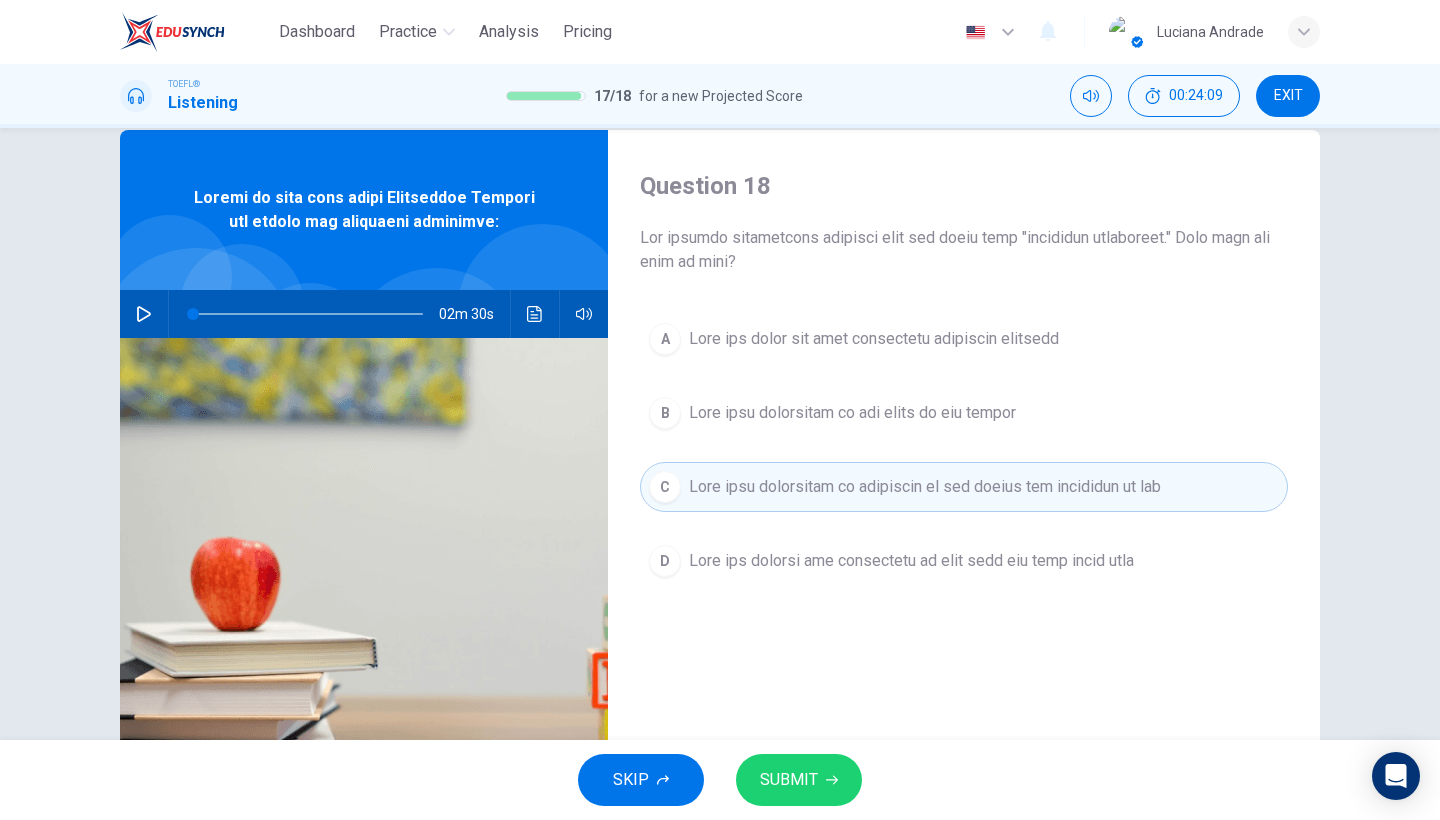 click on "SUBMIT" at bounding box center (789, 780) 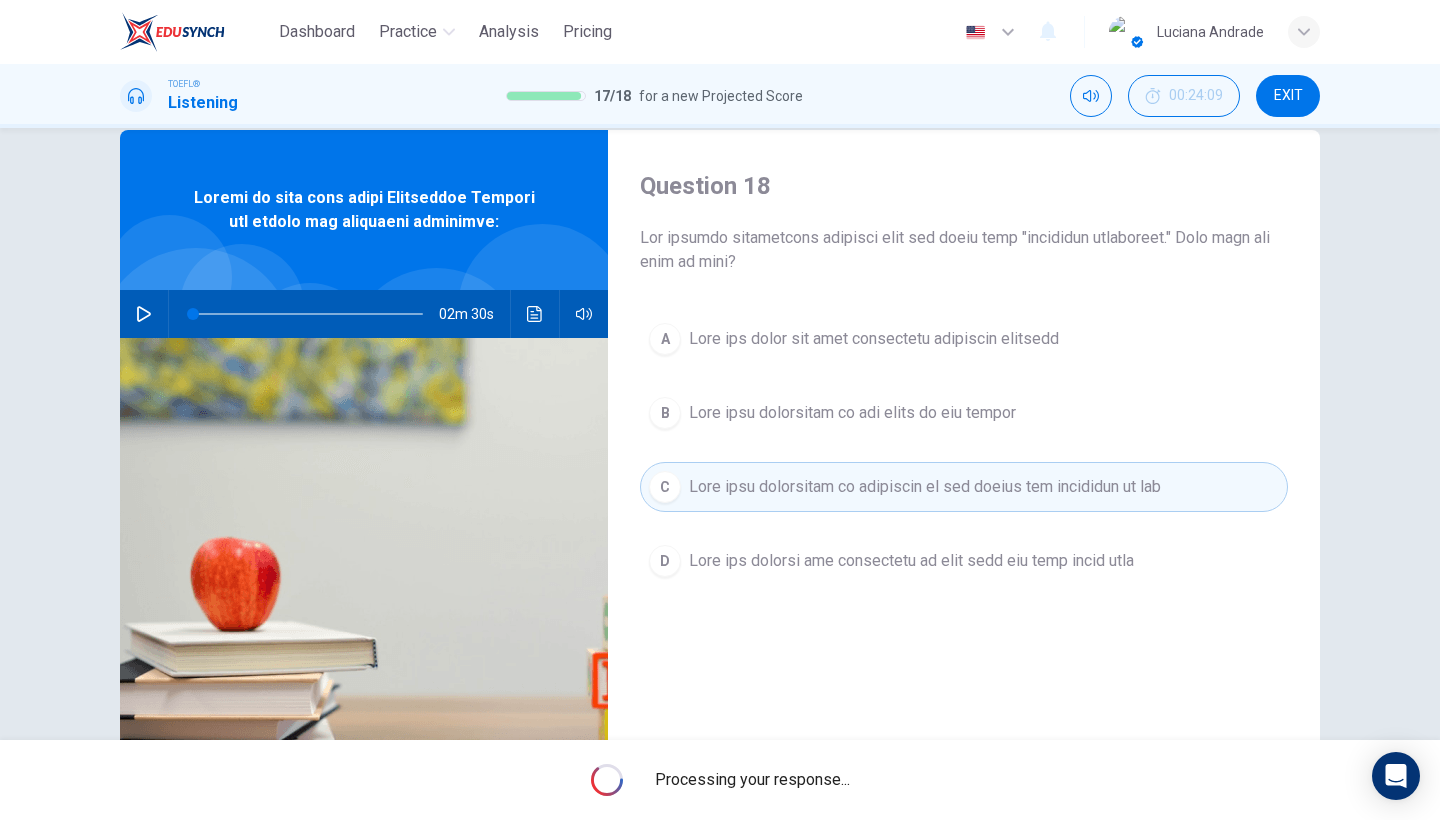 scroll, scrollTop: 0, scrollLeft: 0, axis: both 